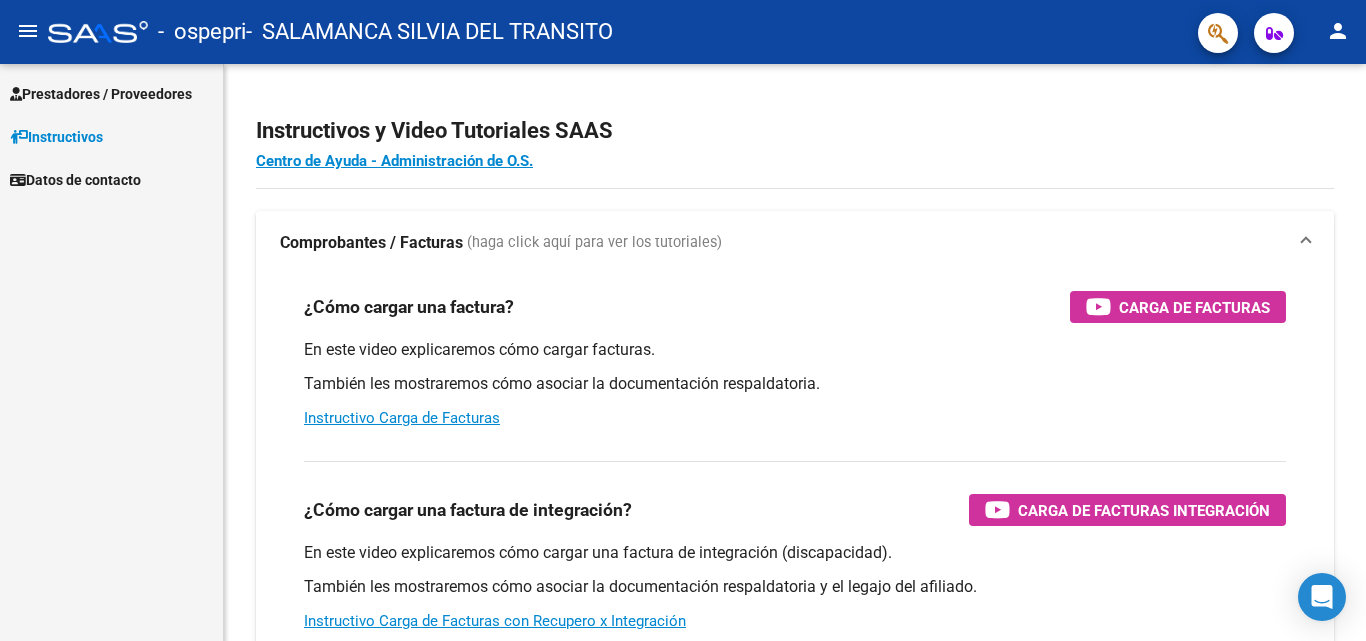 scroll, scrollTop: 0, scrollLeft: 0, axis: both 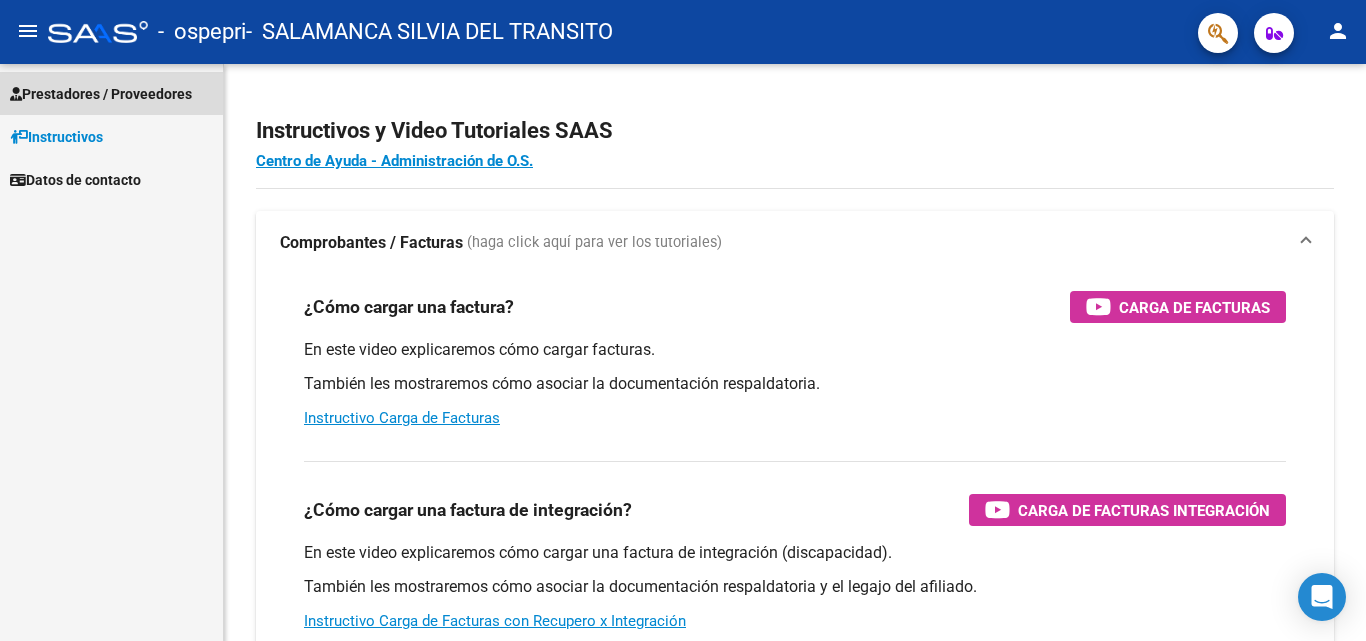 click on "Prestadores / Proveedores" at bounding box center [101, 94] 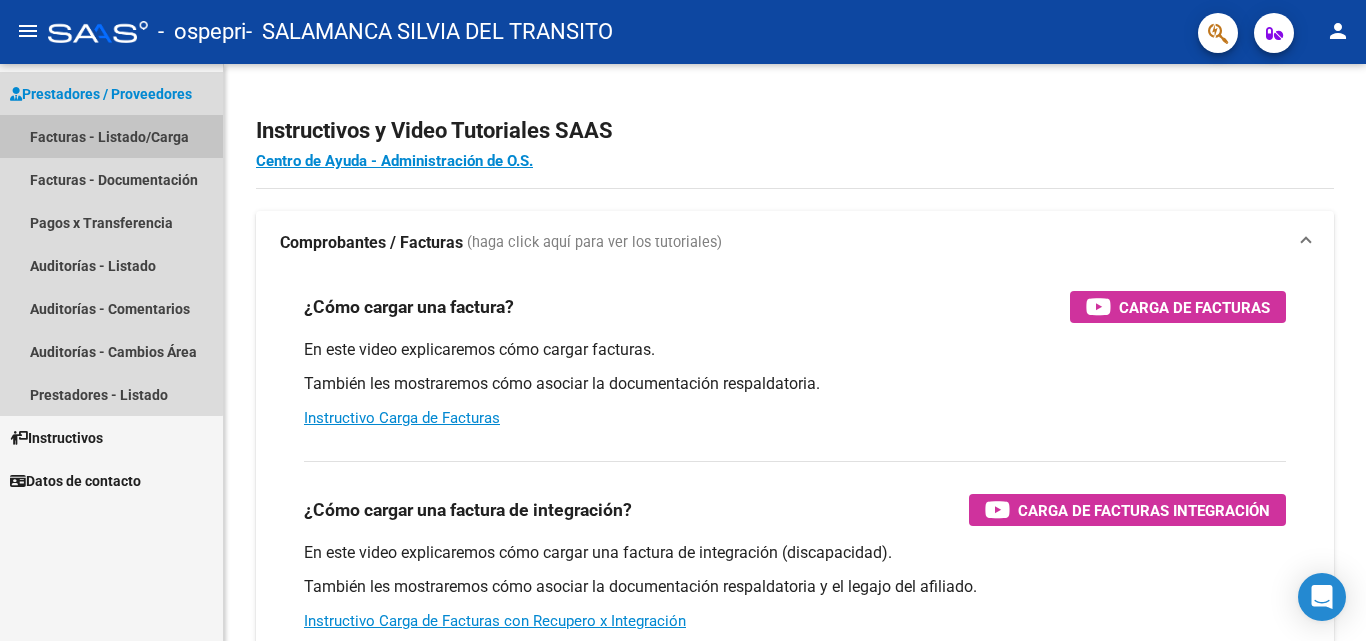 click on "Facturas - Listado/Carga" at bounding box center (111, 136) 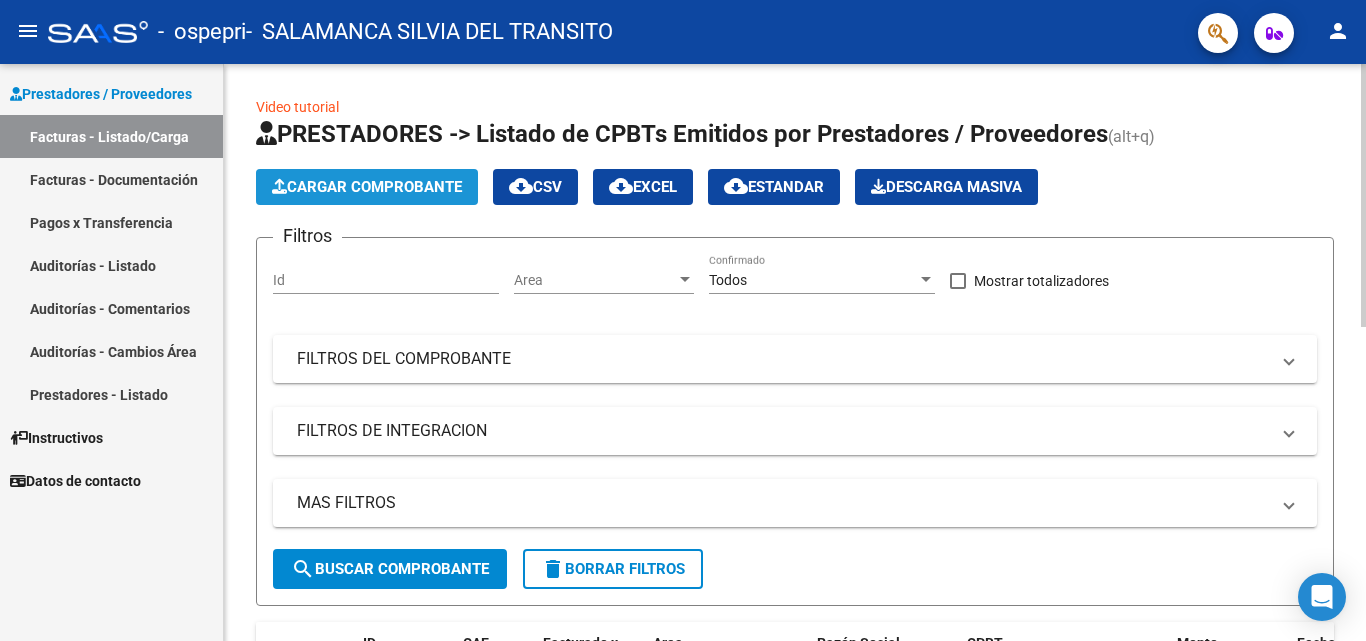 click on "Cargar Comprobante" 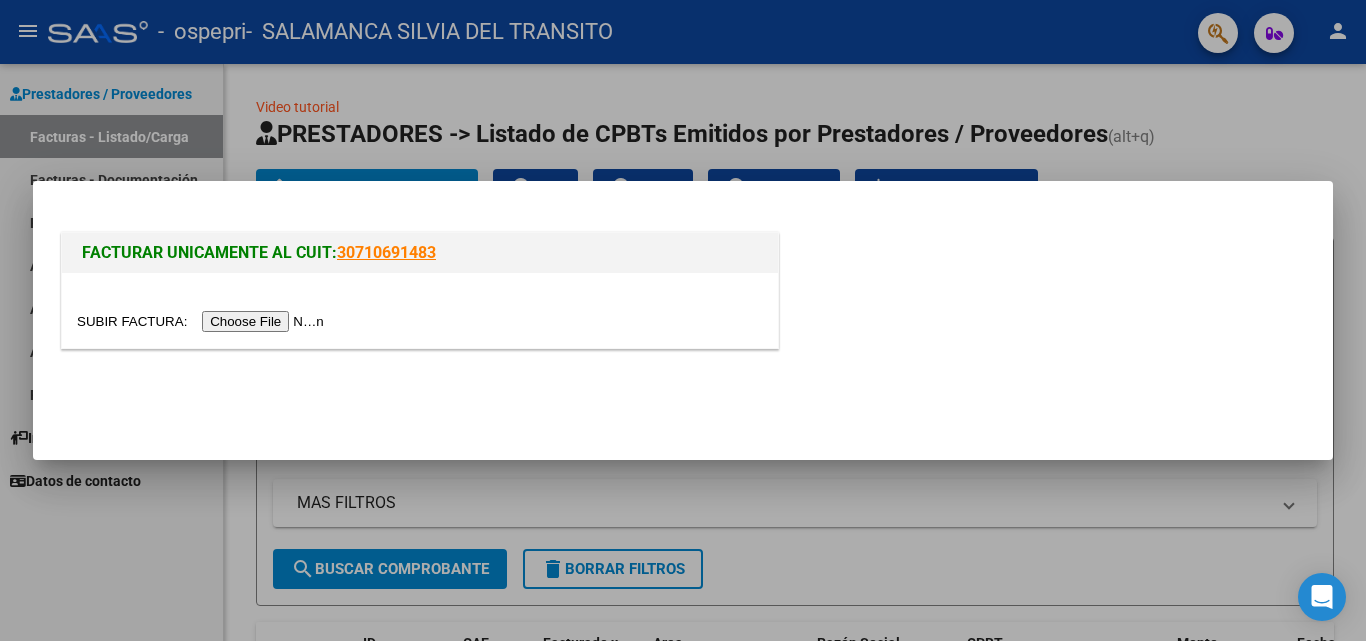 click at bounding box center [203, 321] 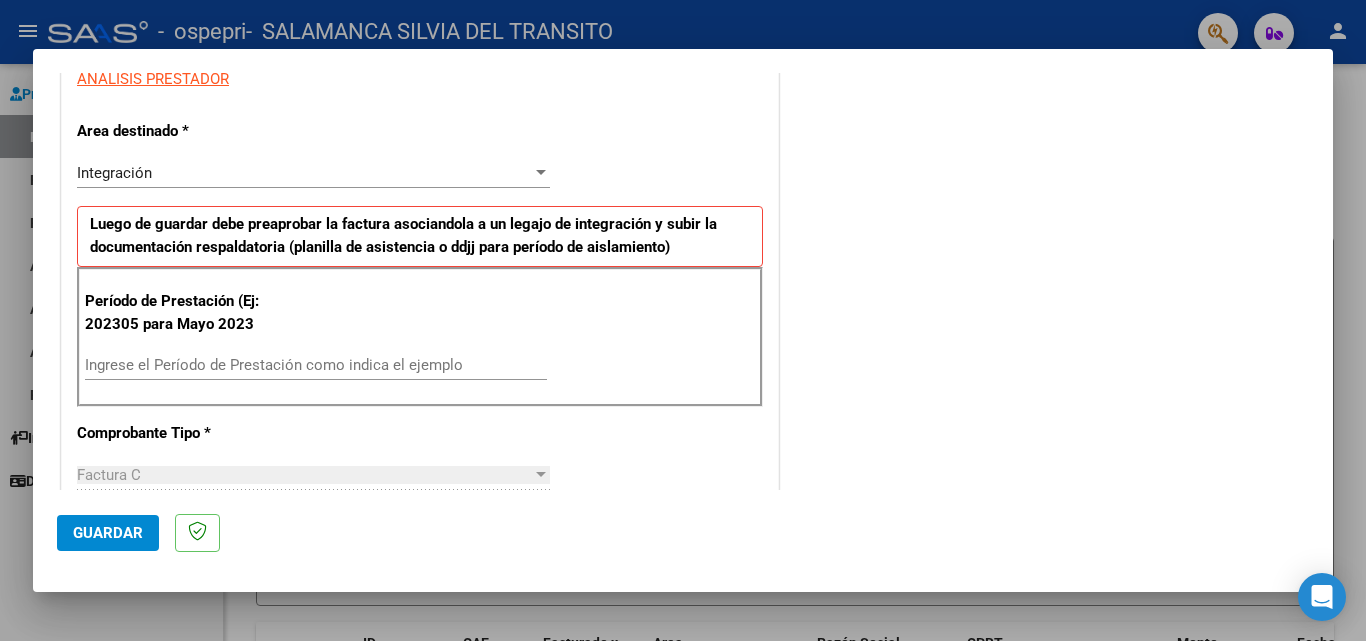 scroll, scrollTop: 400, scrollLeft: 0, axis: vertical 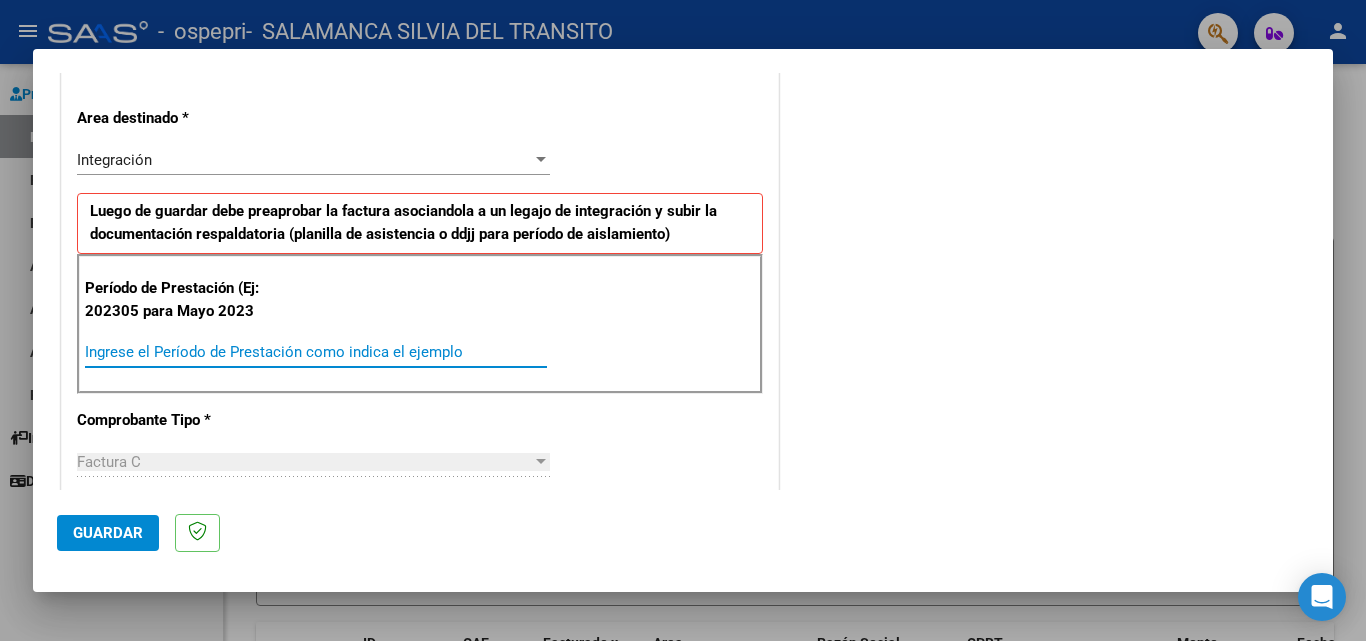 click on "Ingrese el Período de Prestación como indica el ejemplo" at bounding box center [316, 352] 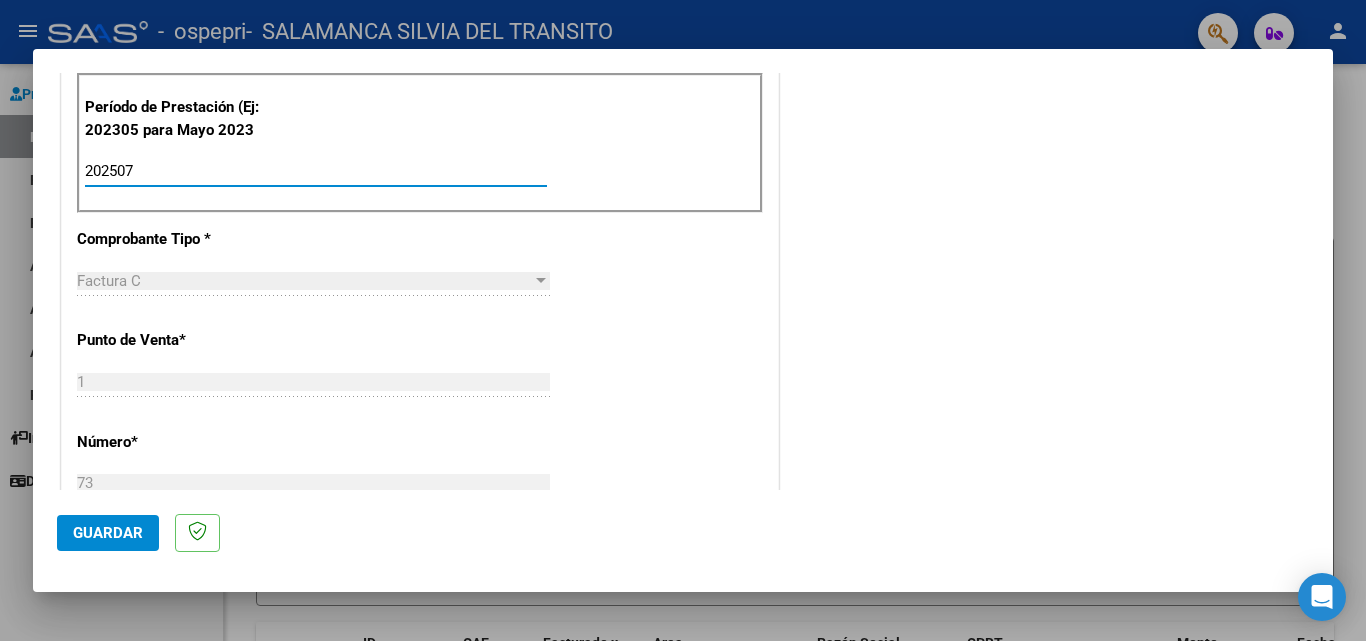 scroll, scrollTop: 600, scrollLeft: 0, axis: vertical 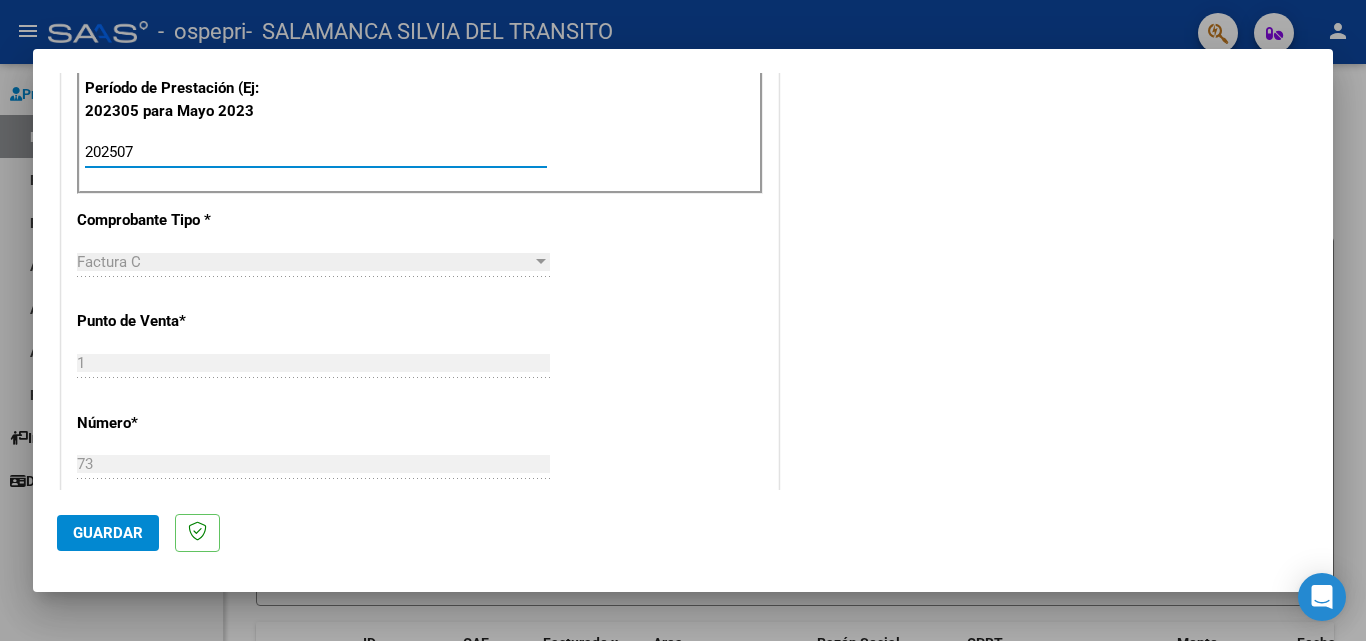 type on "202507" 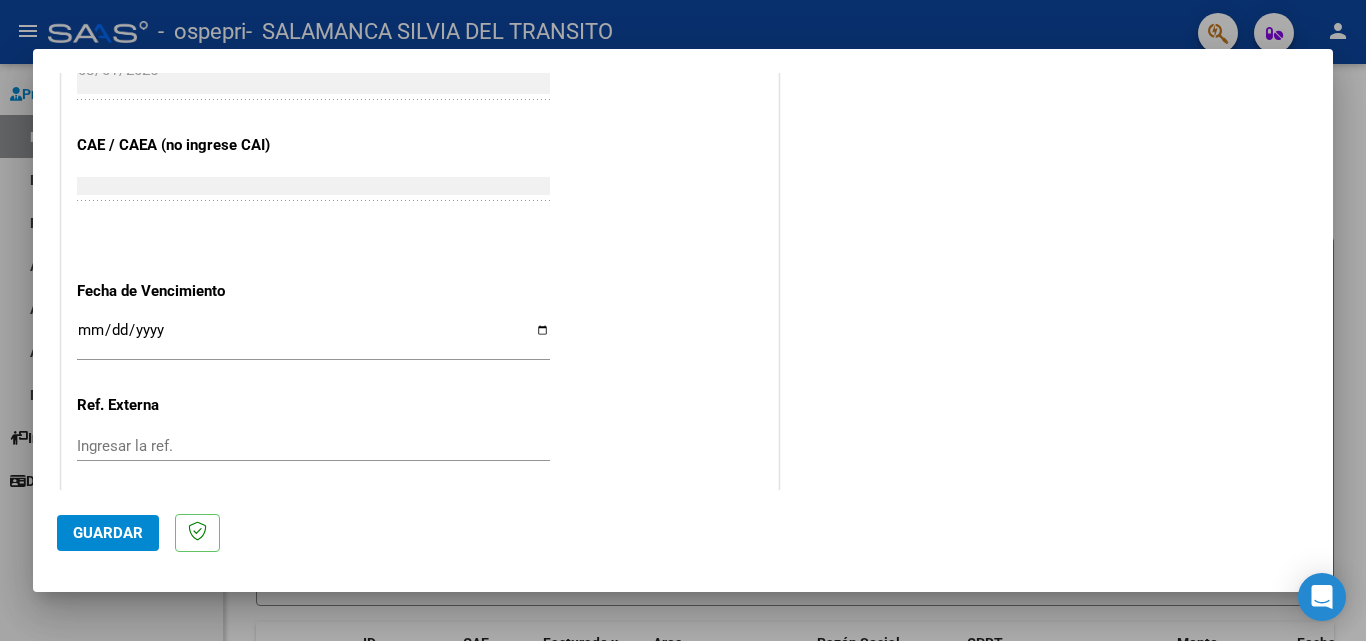 scroll, scrollTop: 1200, scrollLeft: 0, axis: vertical 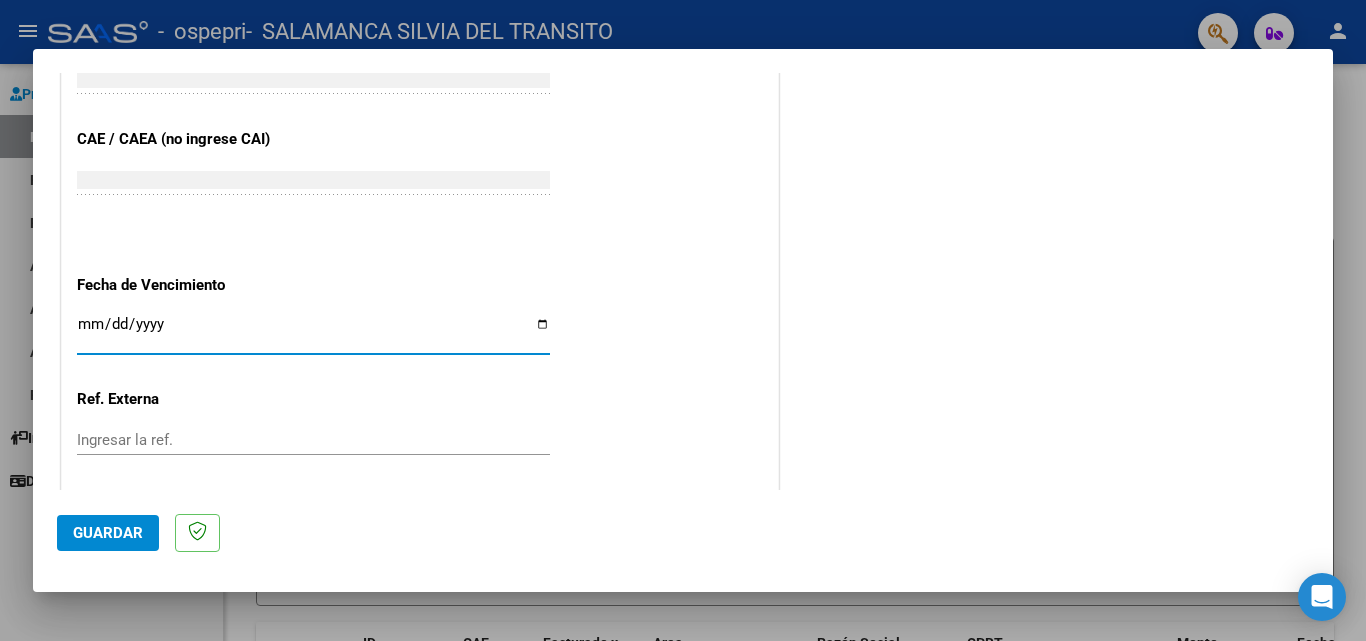 click on "Ingresar la fecha" at bounding box center (313, 332) 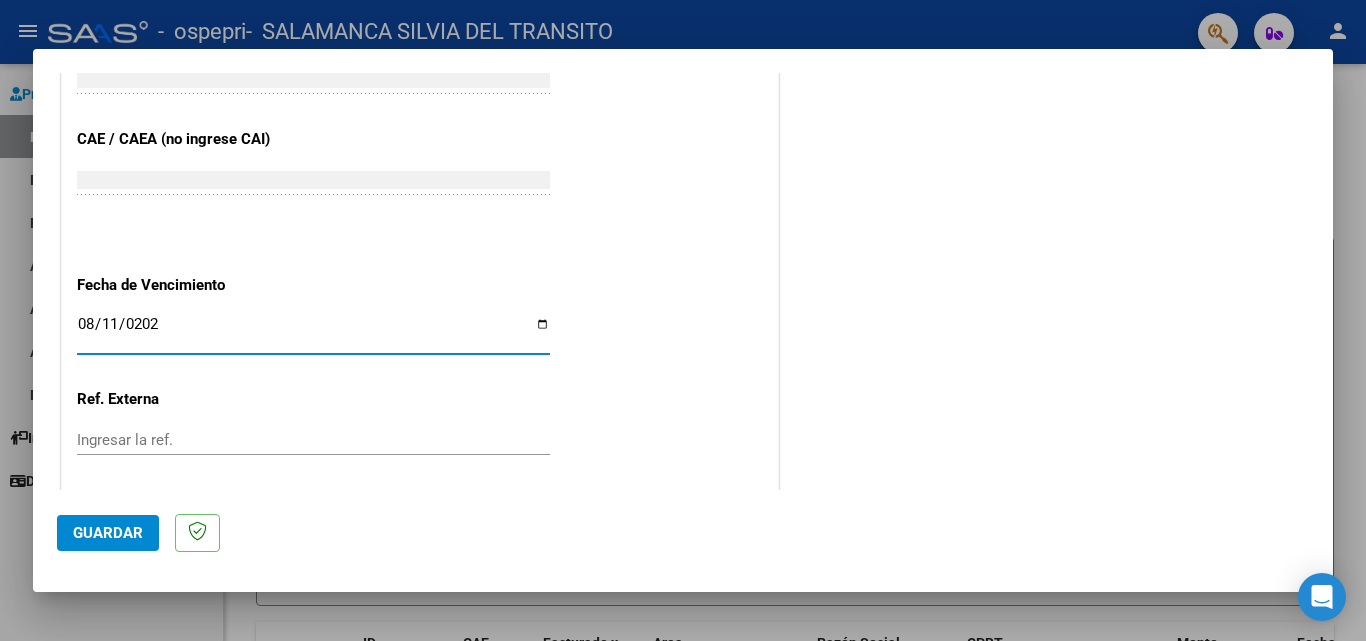 type on "2025-08-11" 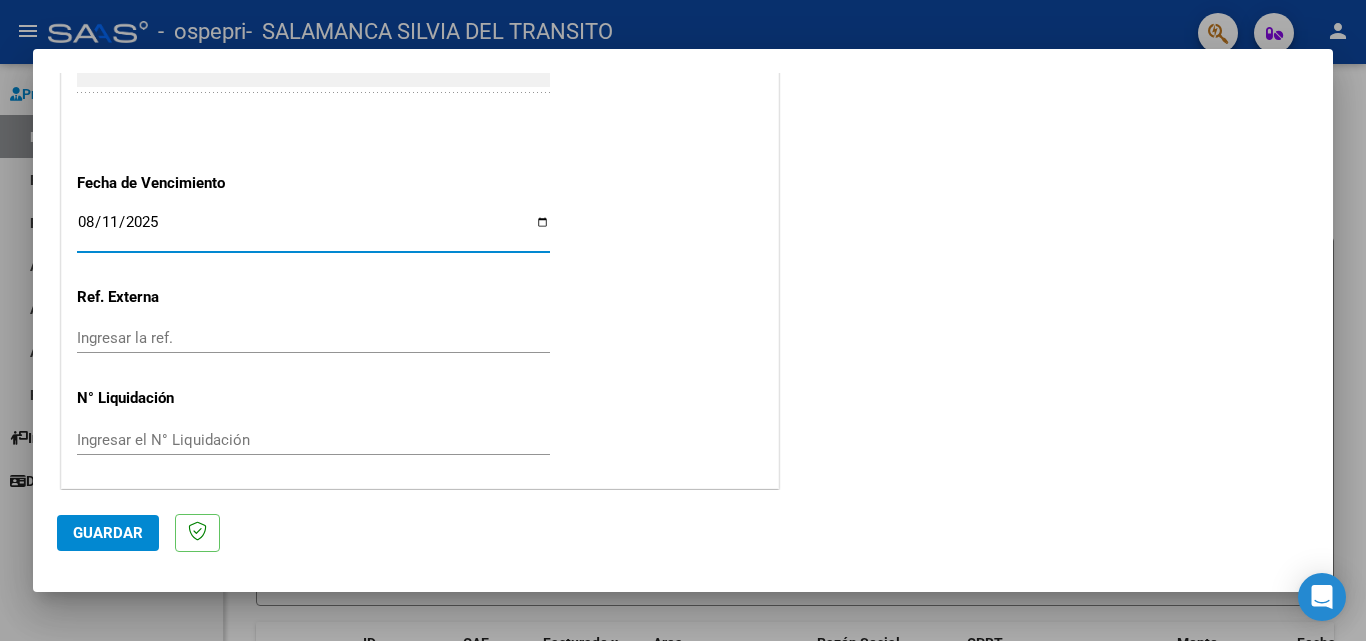 scroll, scrollTop: 1305, scrollLeft: 0, axis: vertical 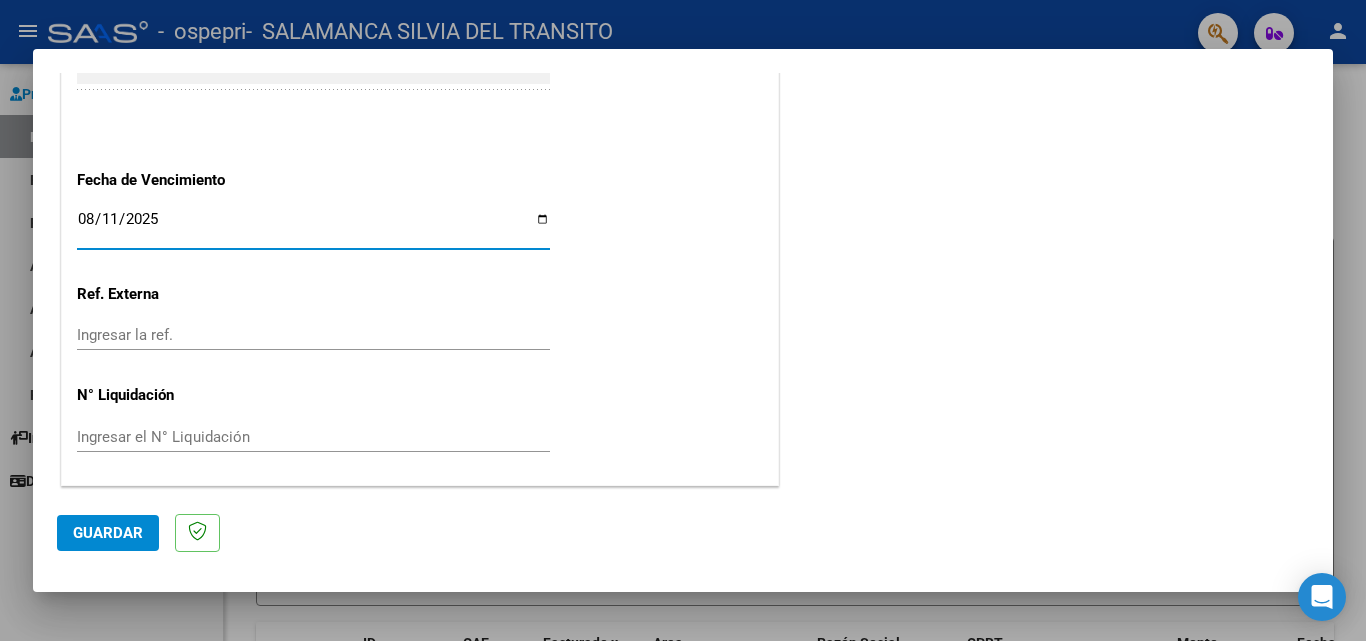 click on "2025-08-11" at bounding box center [313, 227] 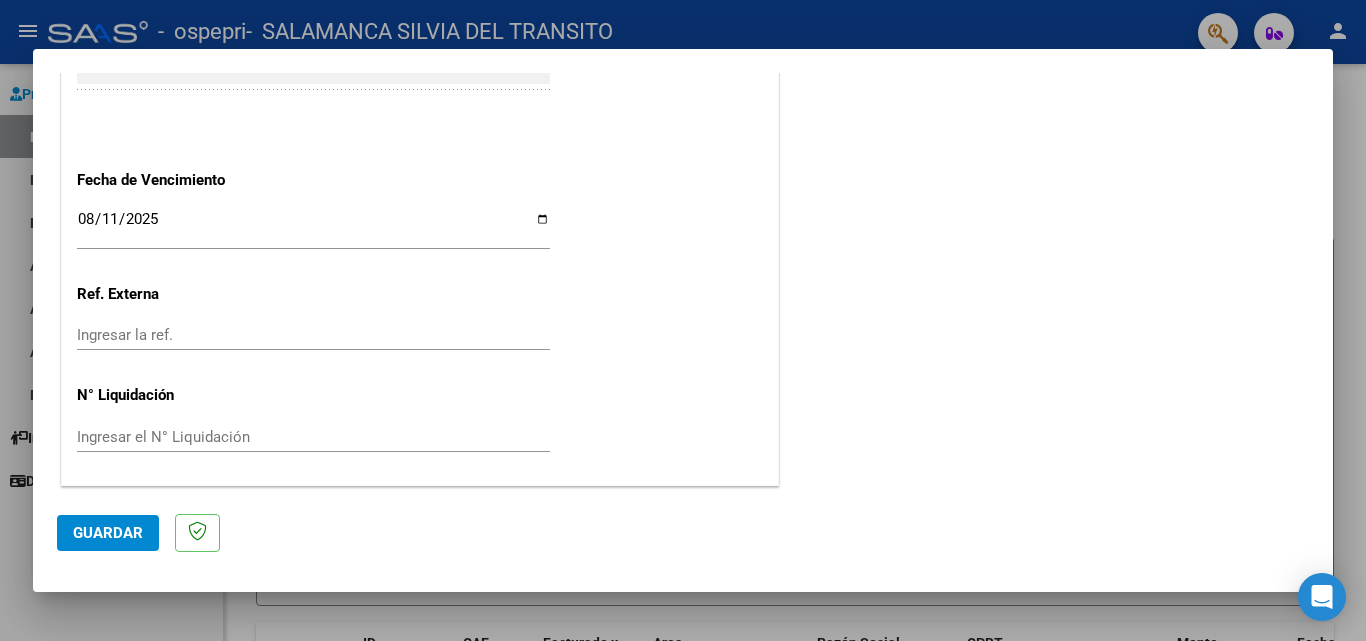 scroll, scrollTop: 1105, scrollLeft: 0, axis: vertical 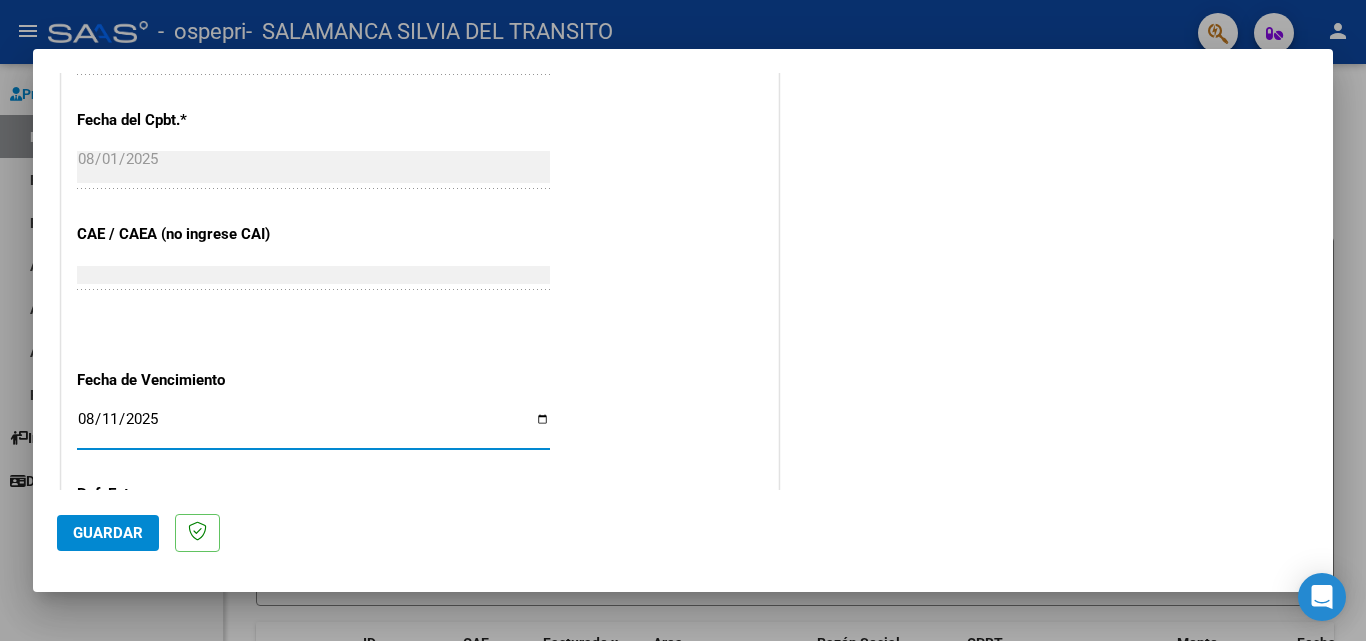 click on "2025-08-11" at bounding box center (313, 427) 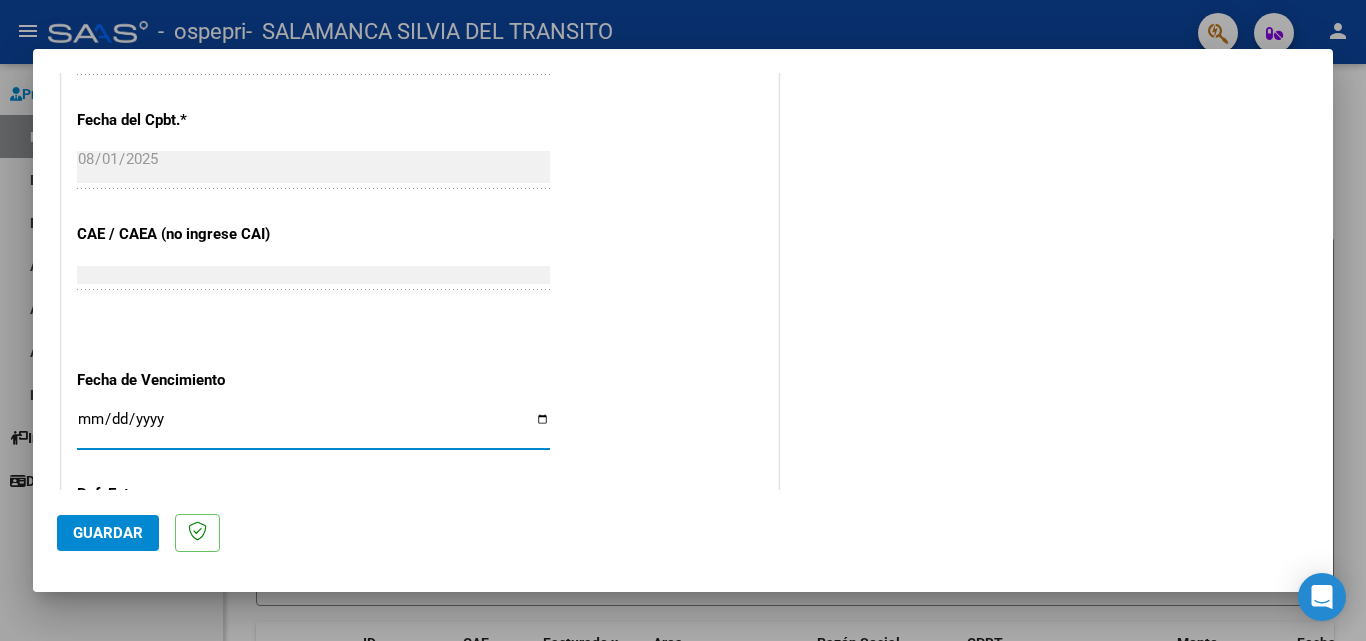 type on "2025-08-01" 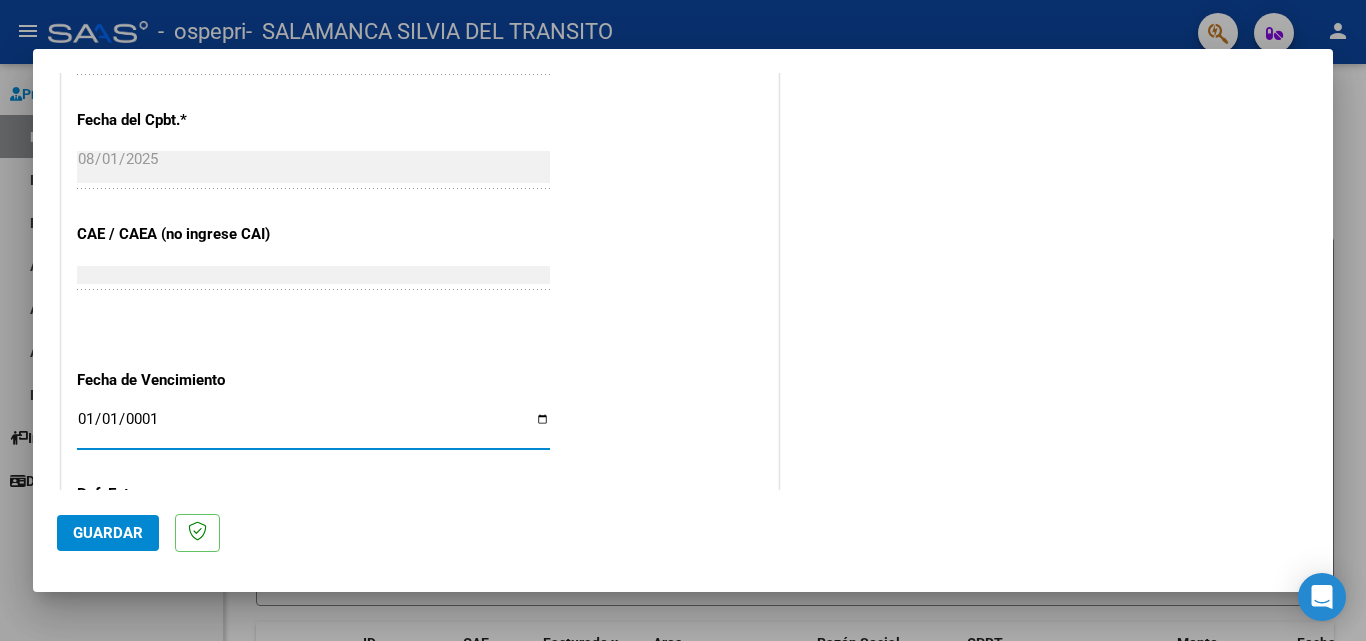 click on "0001-01-01" at bounding box center (313, 427) 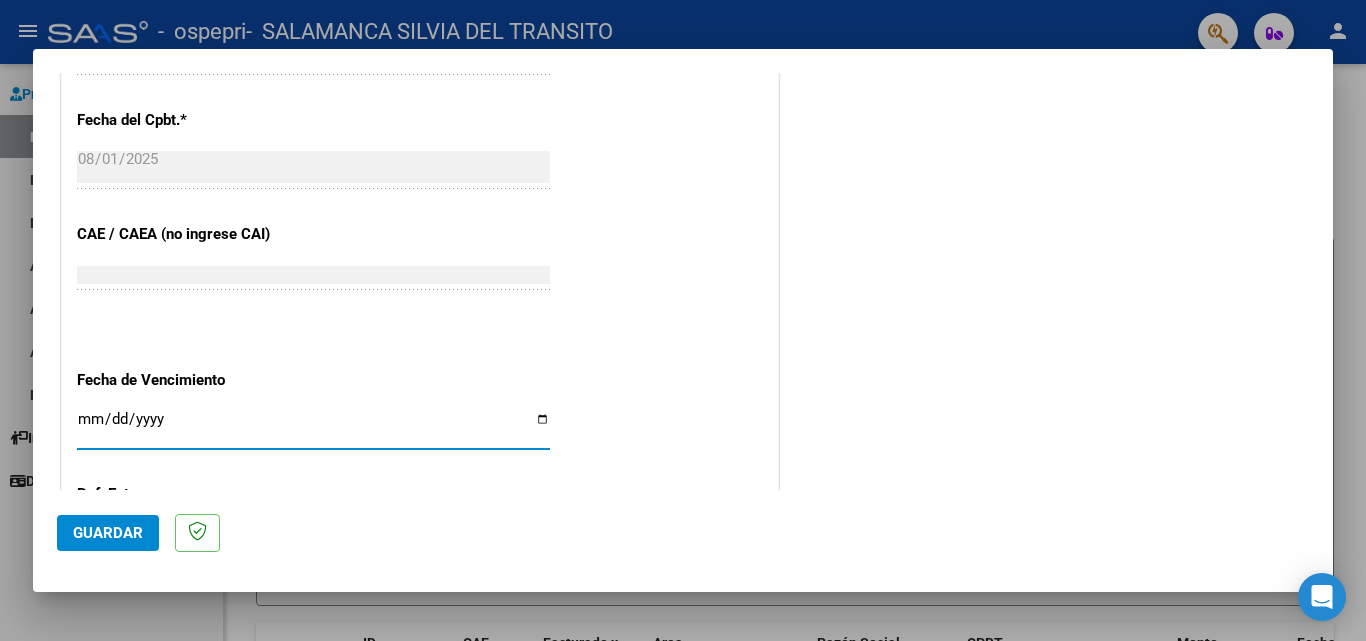 type on "0001-01-01" 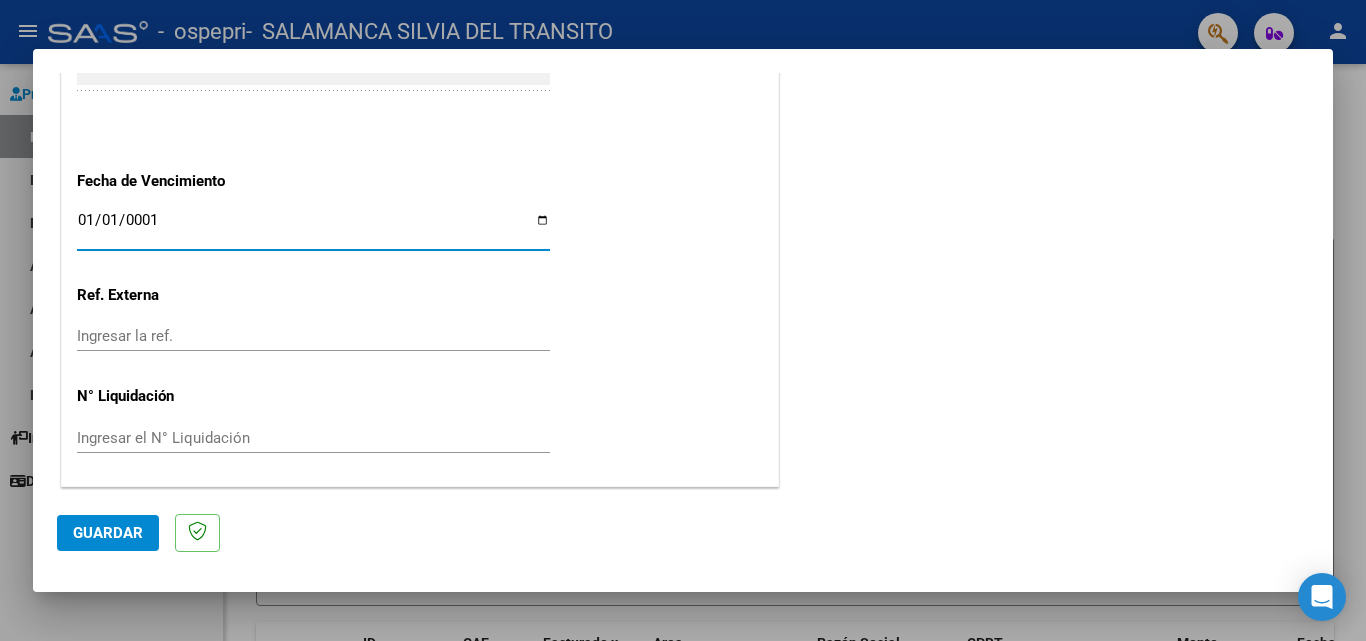 scroll, scrollTop: 1305, scrollLeft: 0, axis: vertical 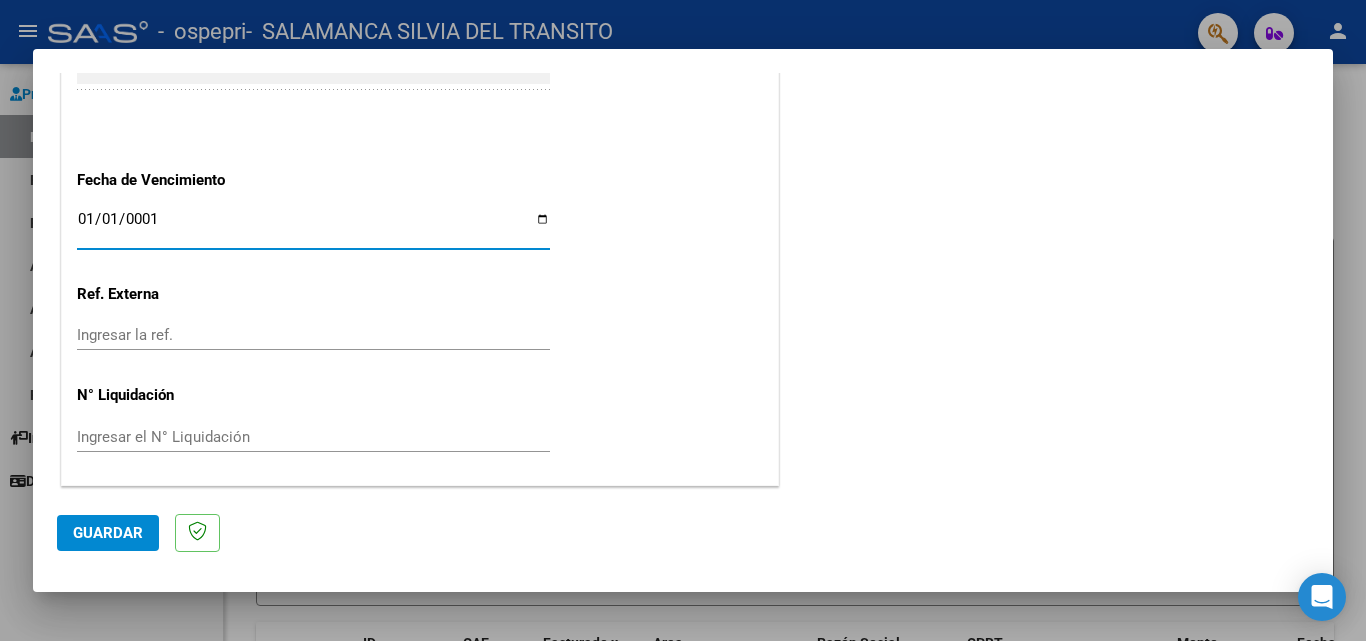 click on "0001-01-01" at bounding box center [313, 227] 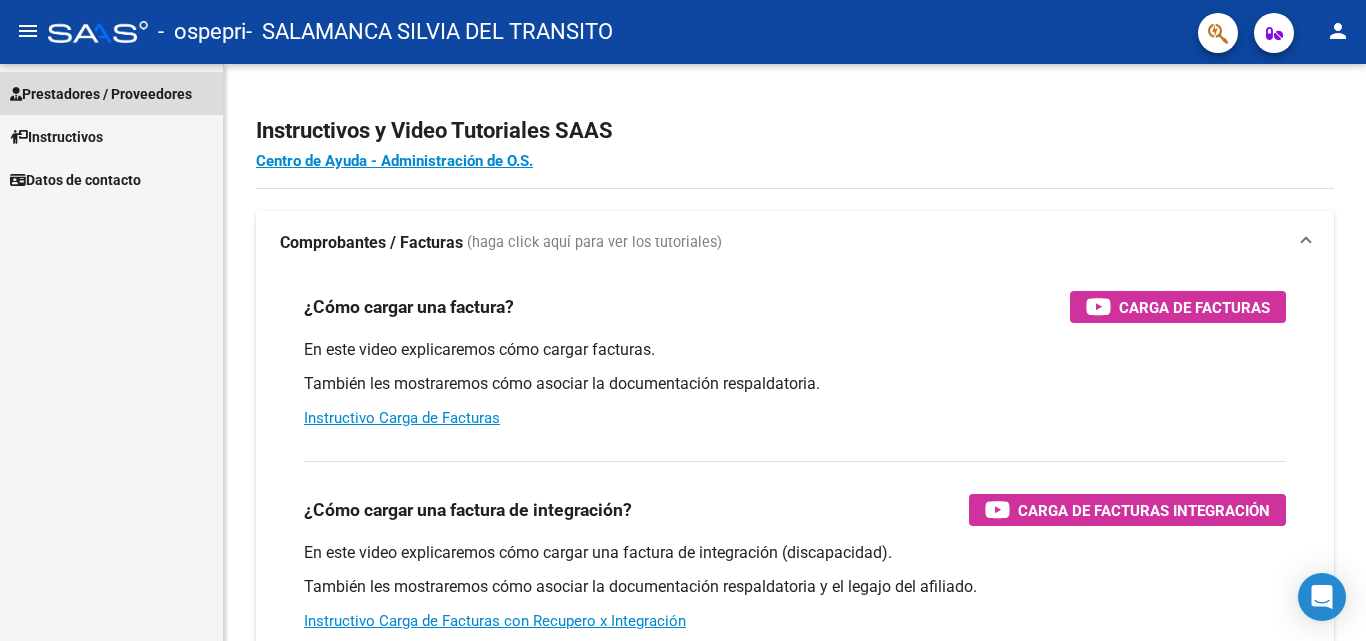 click on "Prestadores / Proveedores" at bounding box center [101, 94] 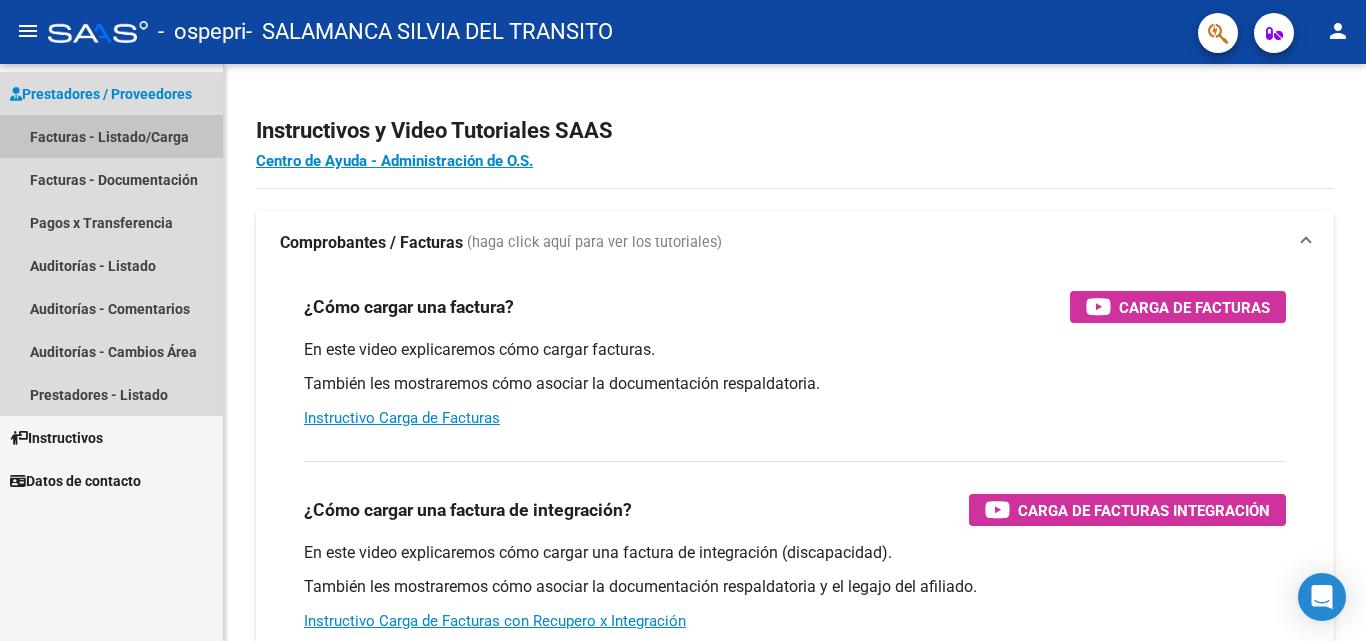 click on "Facturas - Listado/Carga" at bounding box center (111, 136) 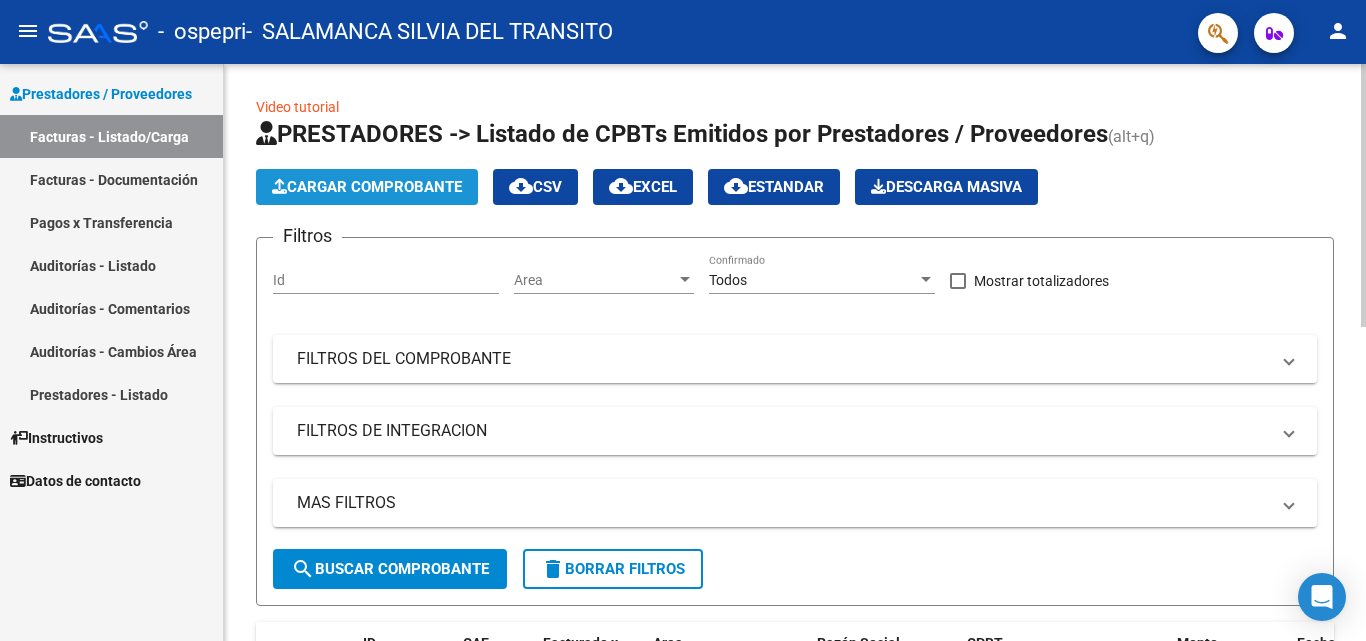 click on "Cargar Comprobante" 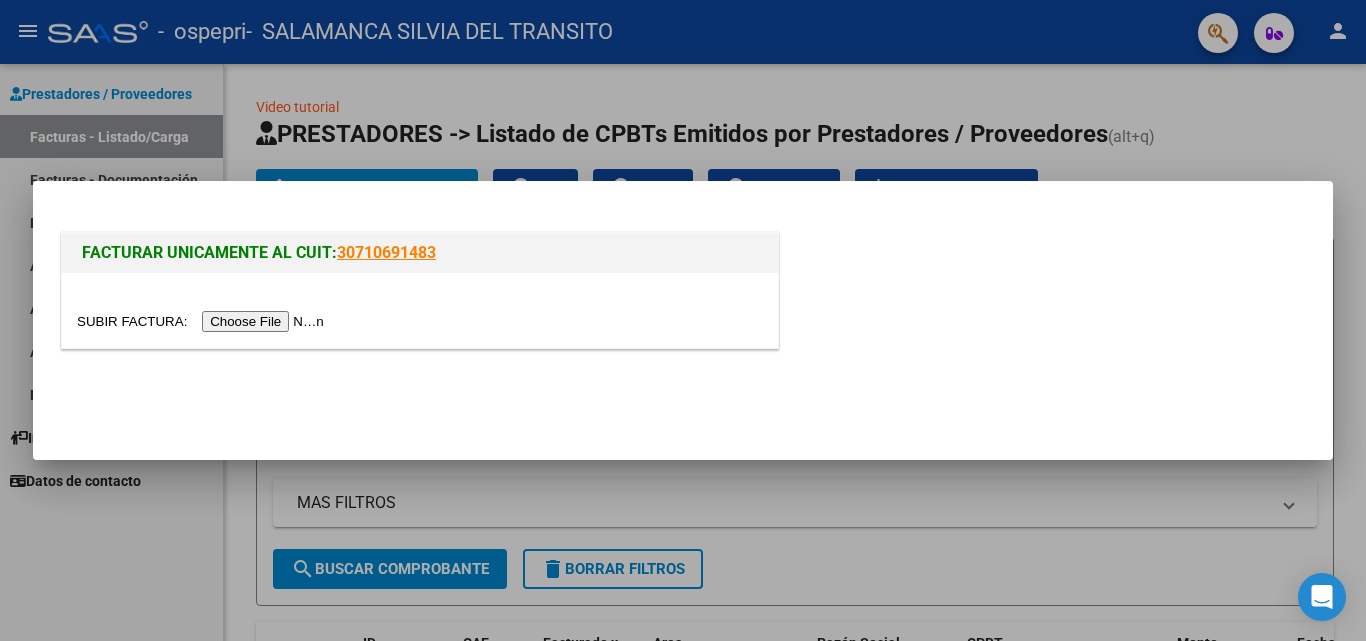 click at bounding box center [203, 321] 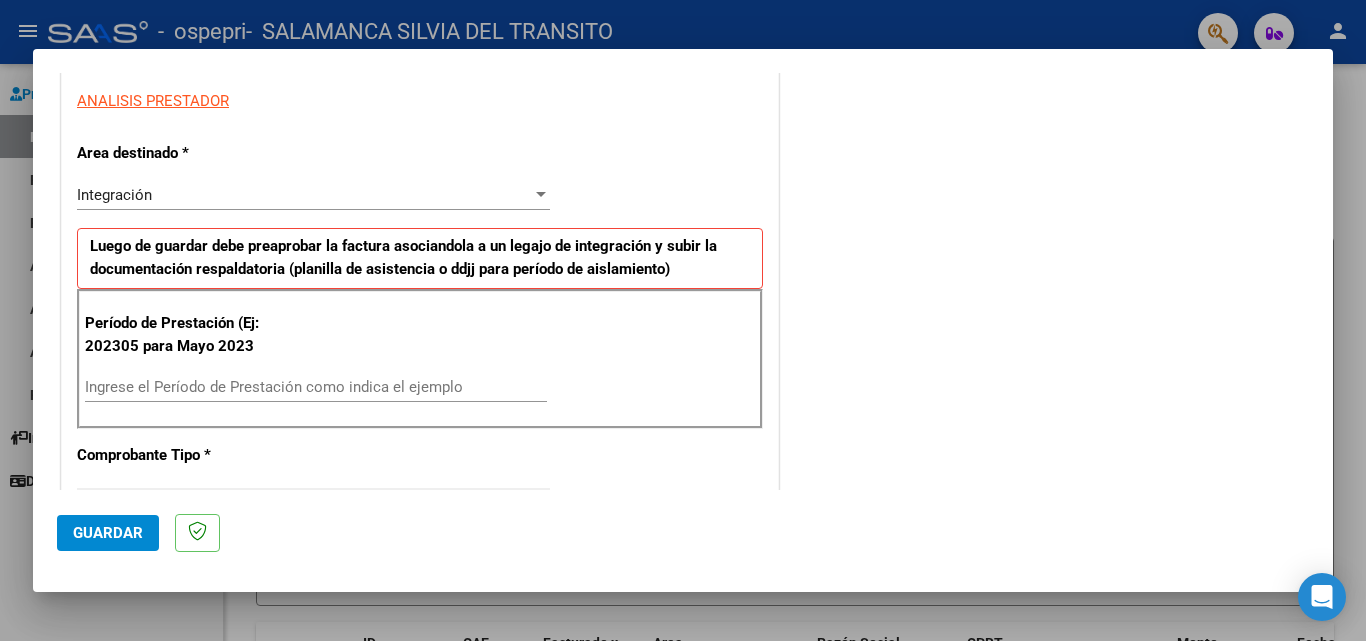 scroll, scrollTop: 400, scrollLeft: 0, axis: vertical 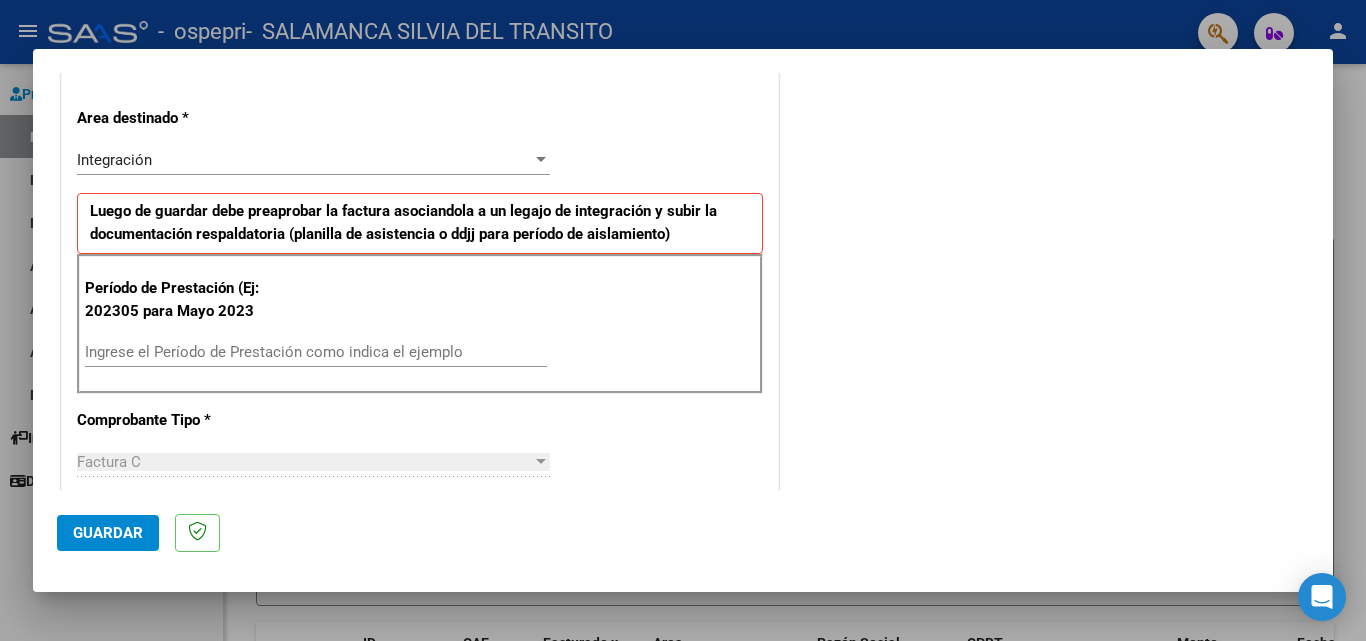 click on "Ingrese el Período de Prestación como indica el ejemplo" at bounding box center [316, 352] 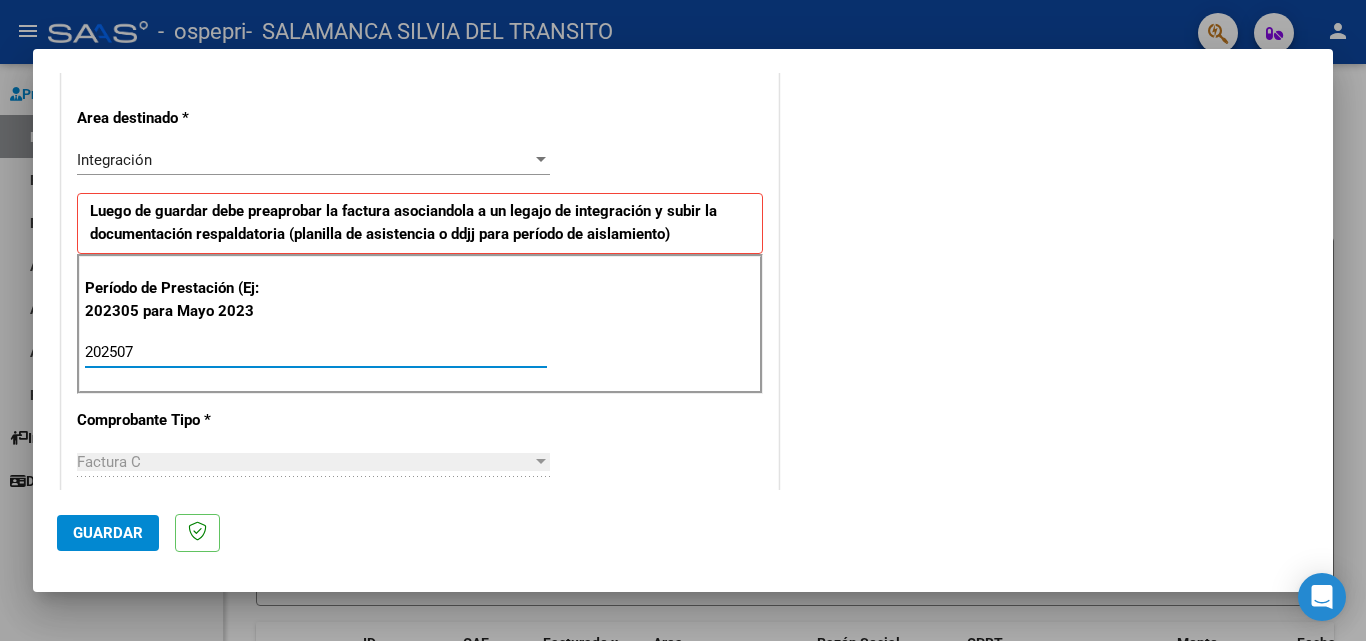 type on "202507" 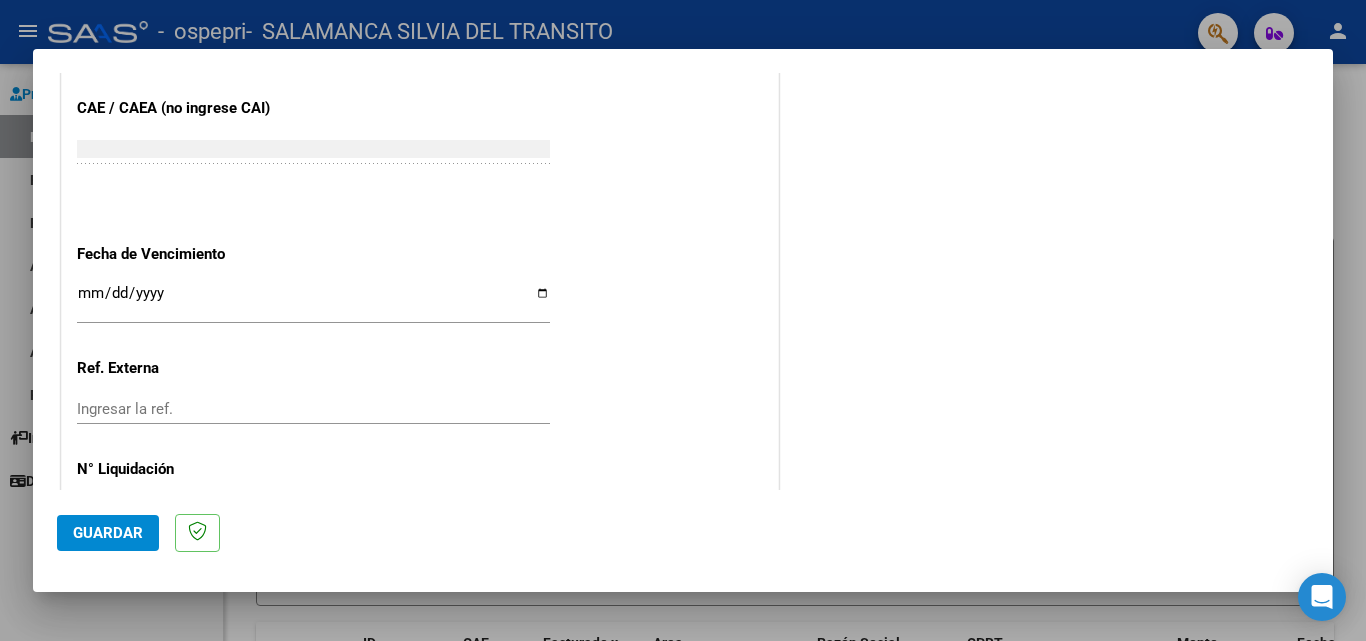 scroll, scrollTop: 1305, scrollLeft: 0, axis: vertical 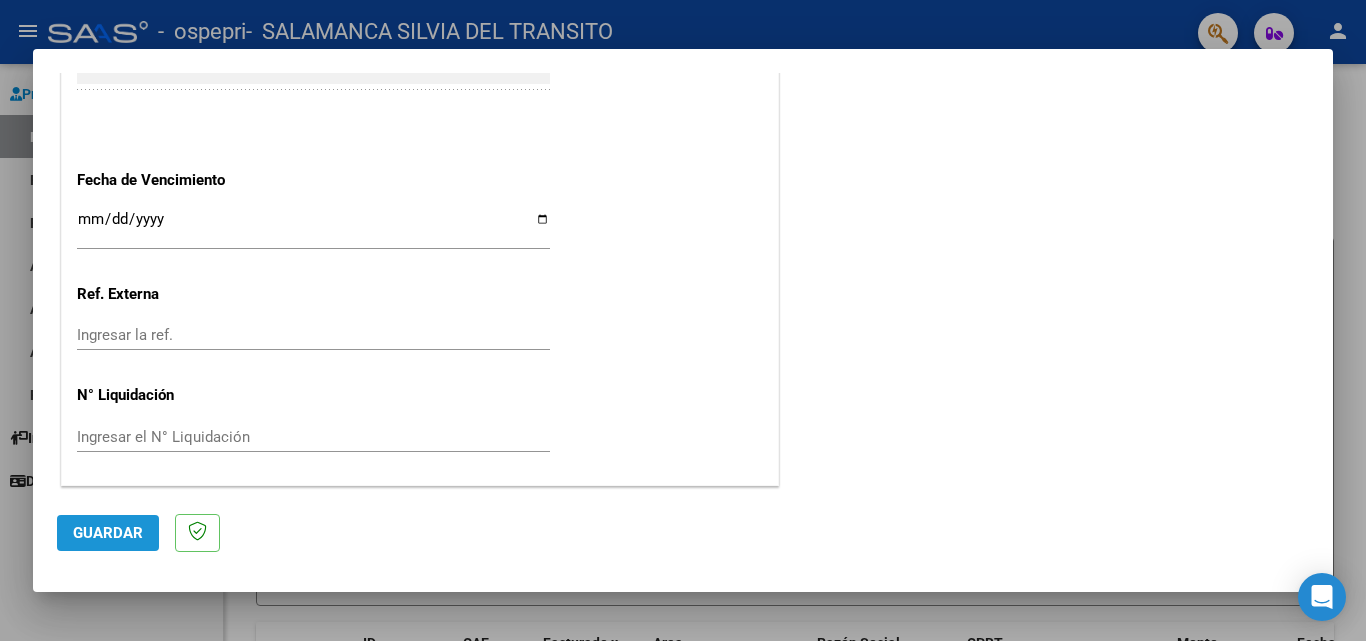 click on "Guardar" 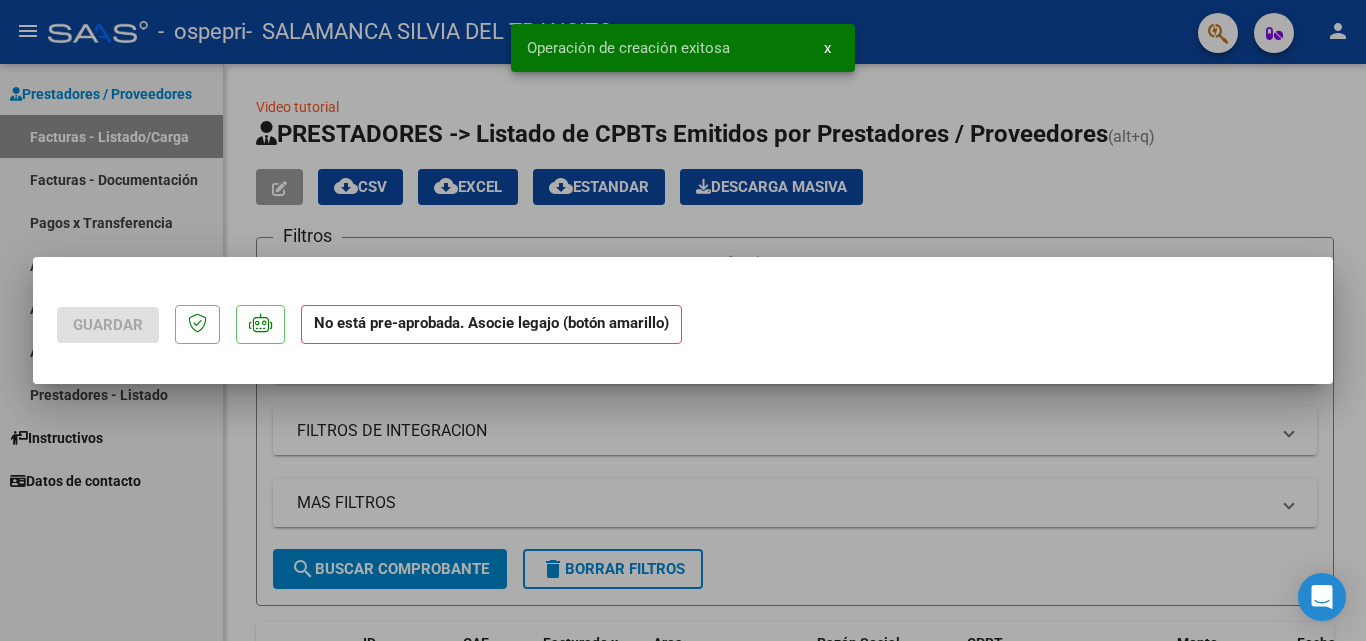 scroll, scrollTop: 0, scrollLeft: 0, axis: both 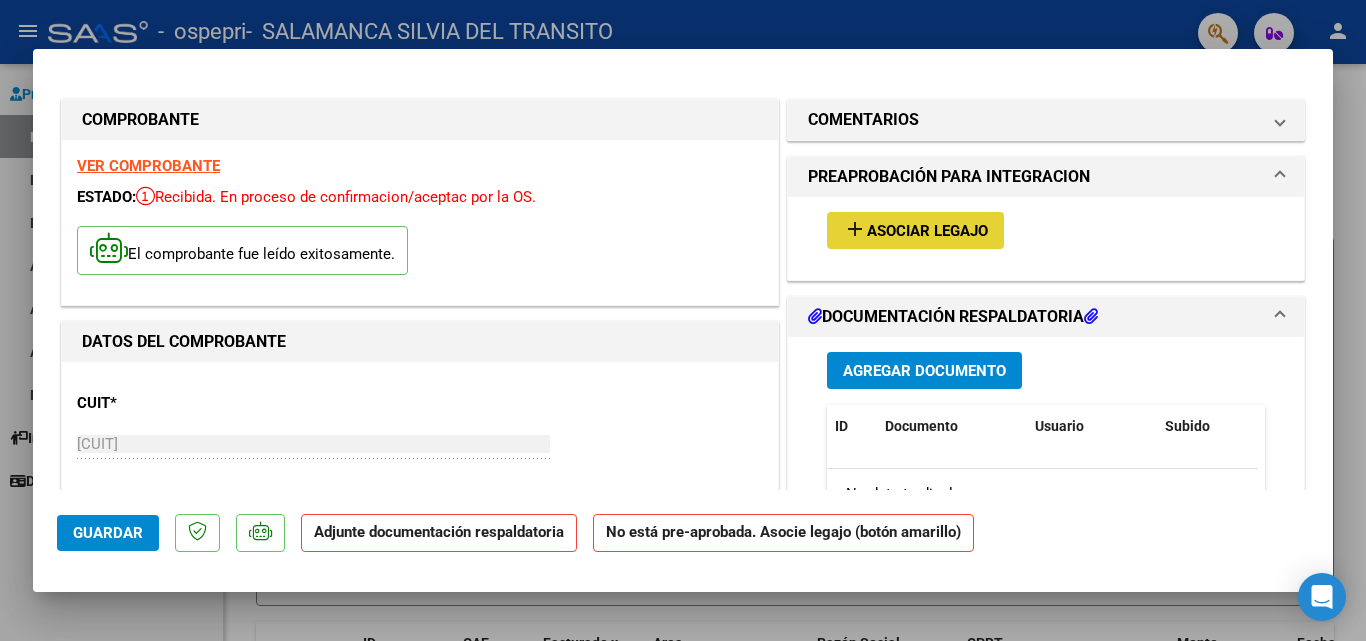 click on "Asociar Legajo" at bounding box center [927, 231] 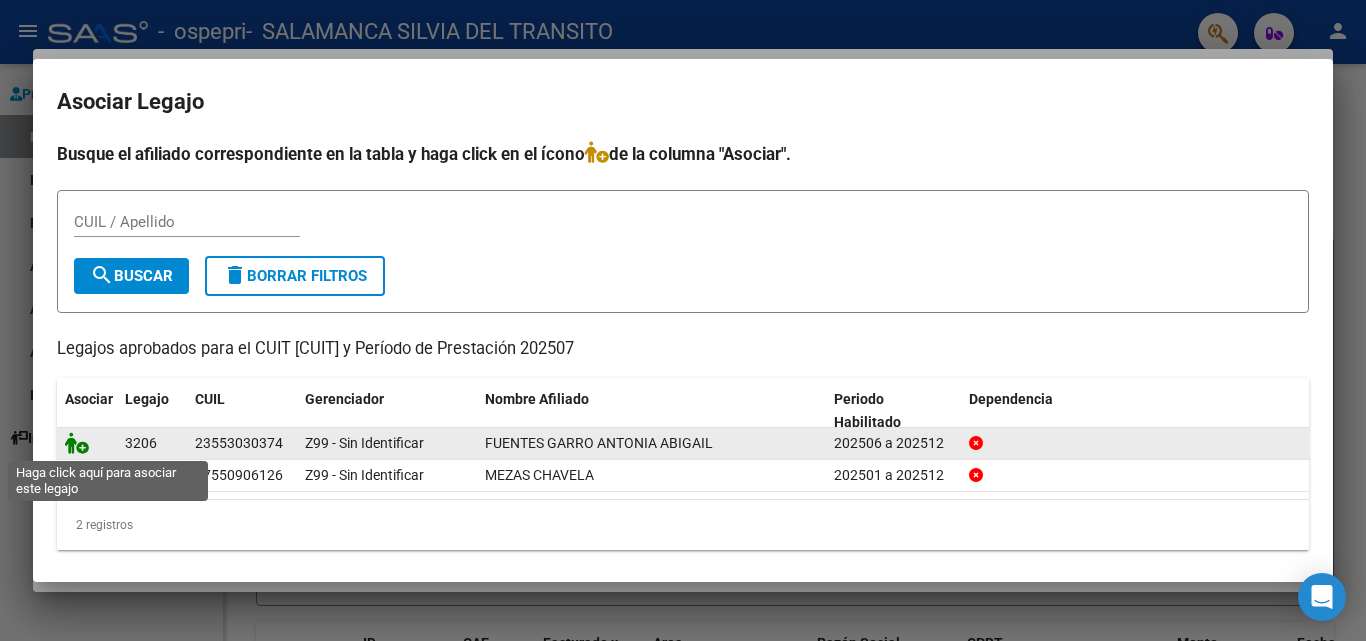 click 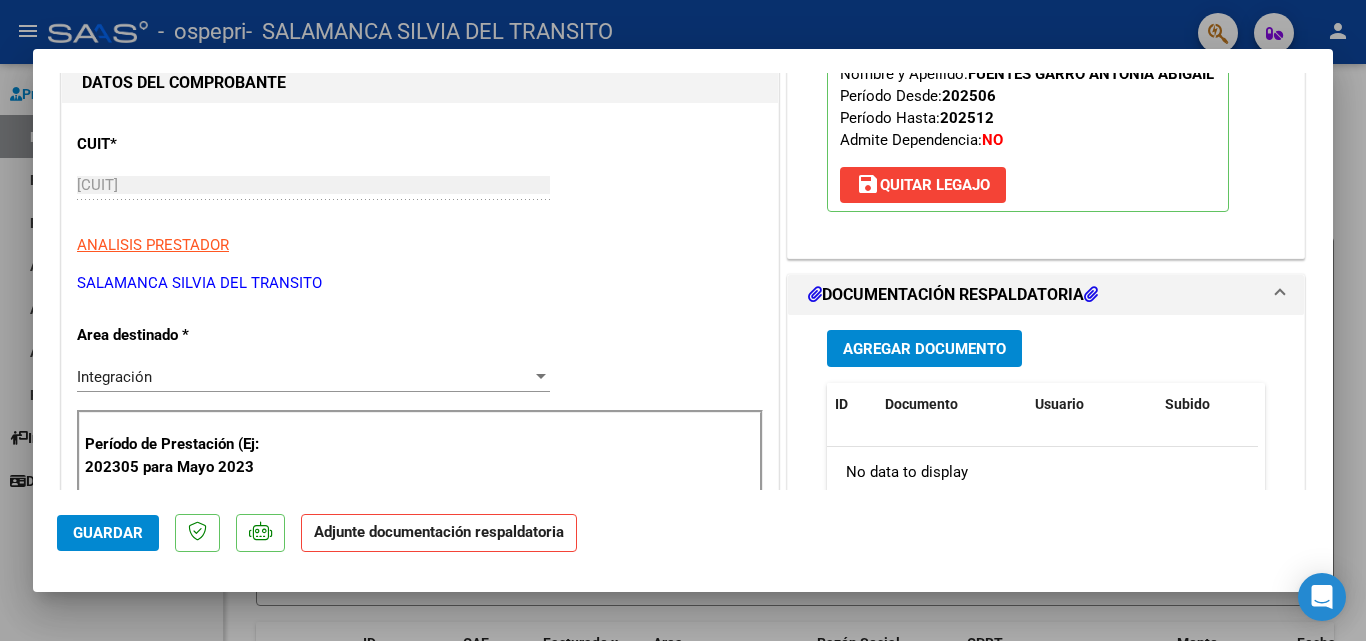 scroll, scrollTop: 287, scrollLeft: 0, axis: vertical 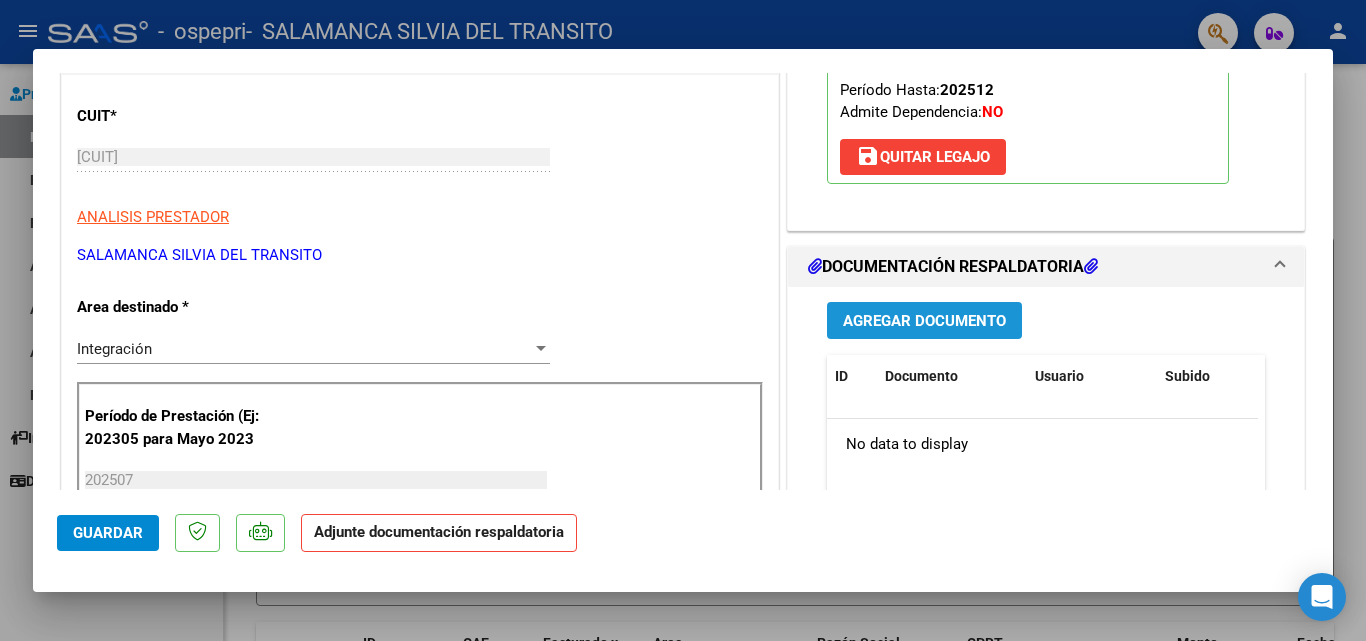 click on "Agregar Documento" at bounding box center [924, 321] 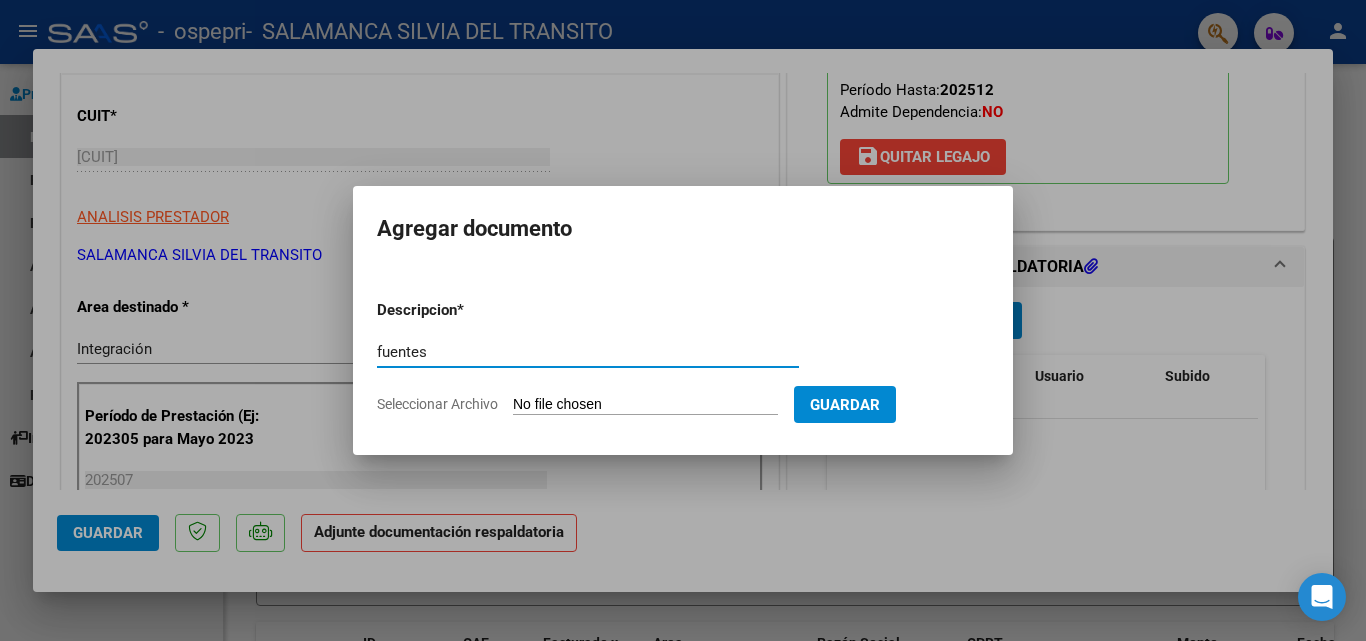 type on "fuentes" 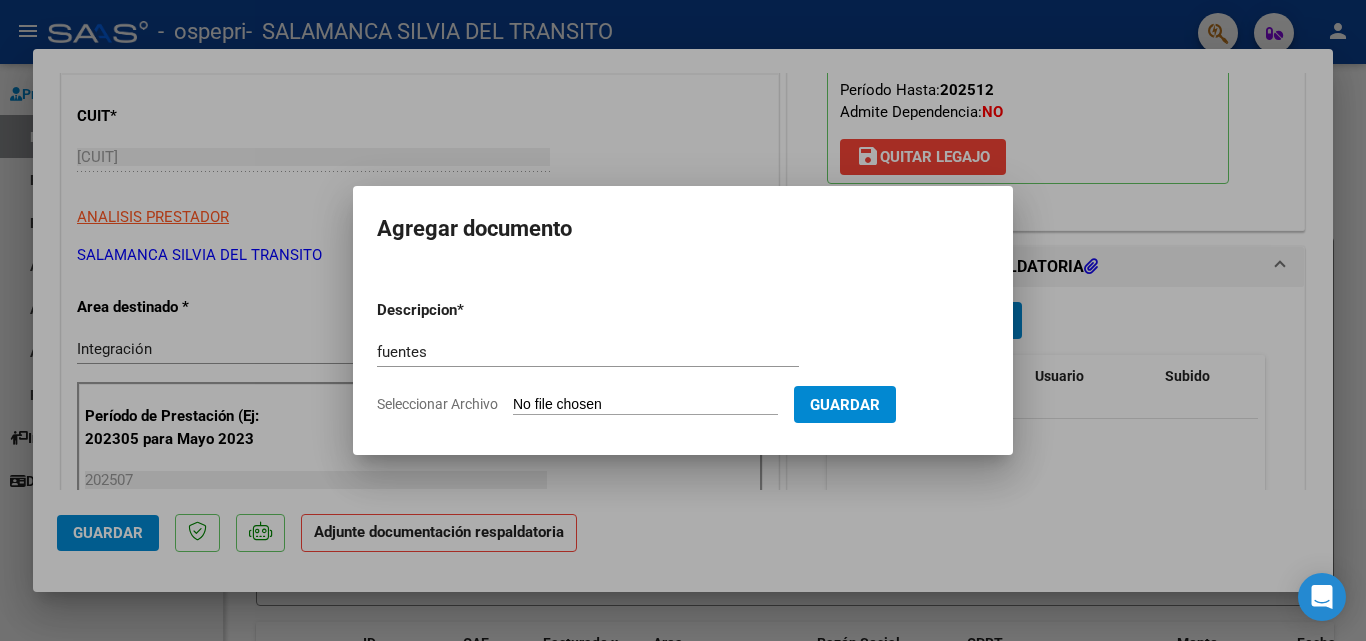 click on "Seleccionar Archivo" 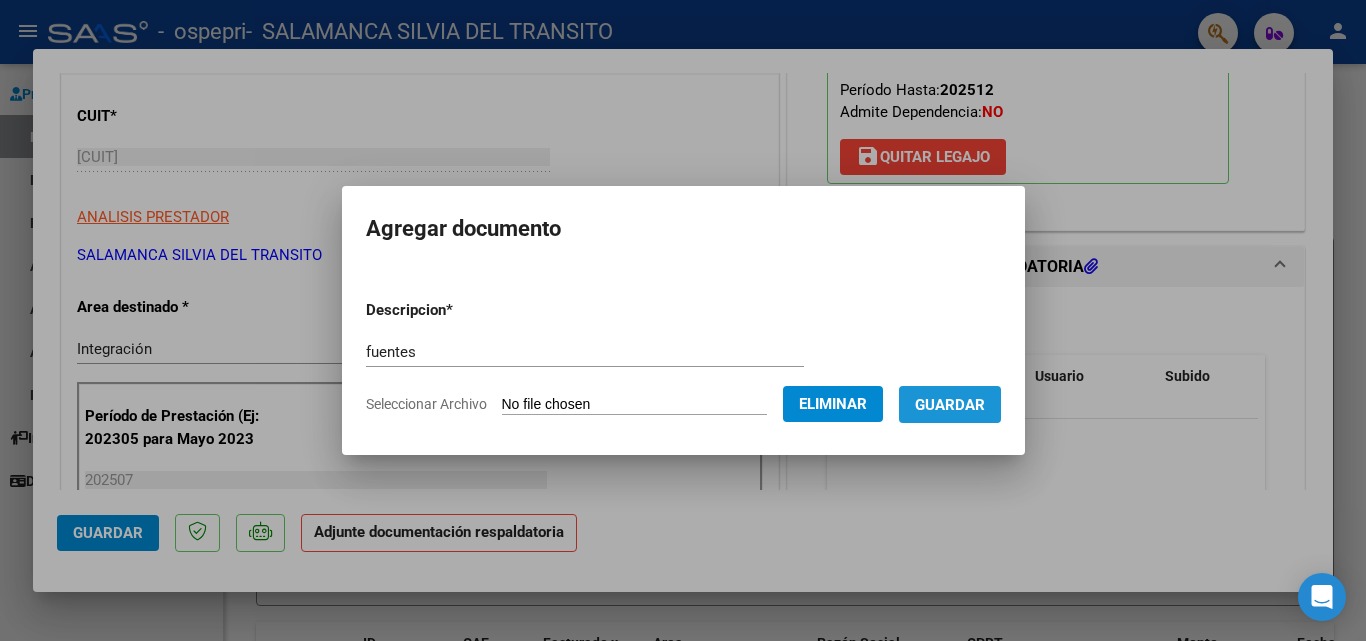 click on "Guardar" at bounding box center (950, 405) 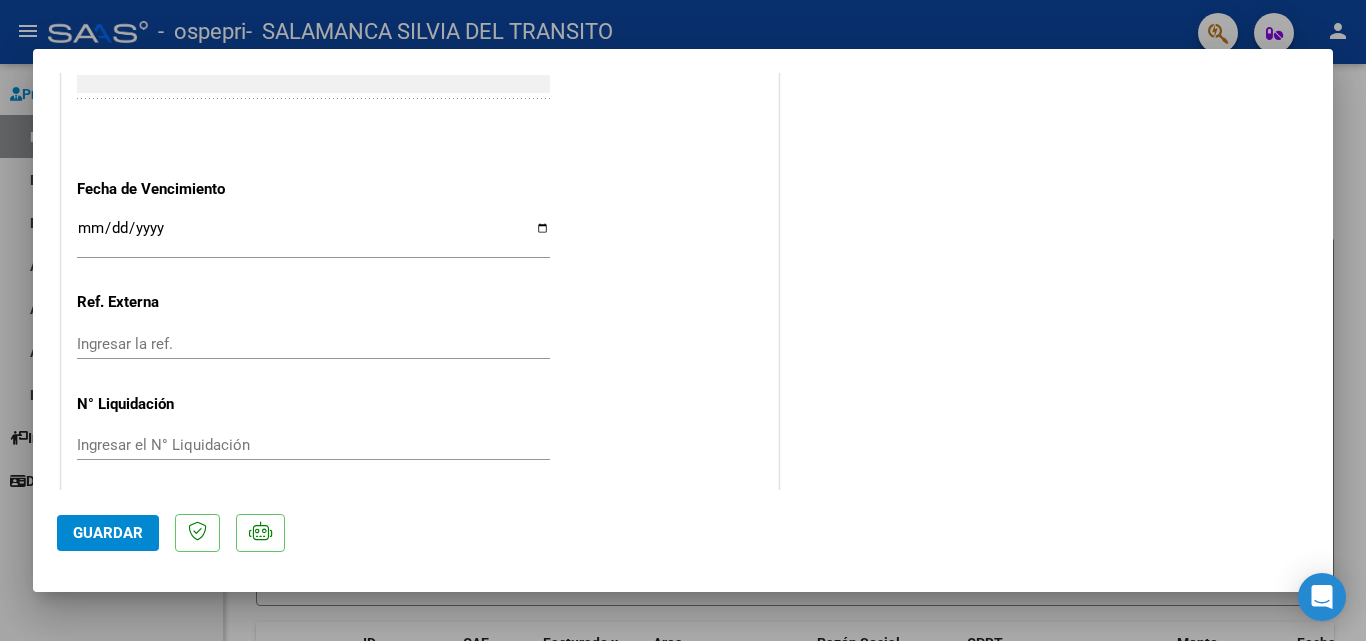 scroll, scrollTop: 1373, scrollLeft: 0, axis: vertical 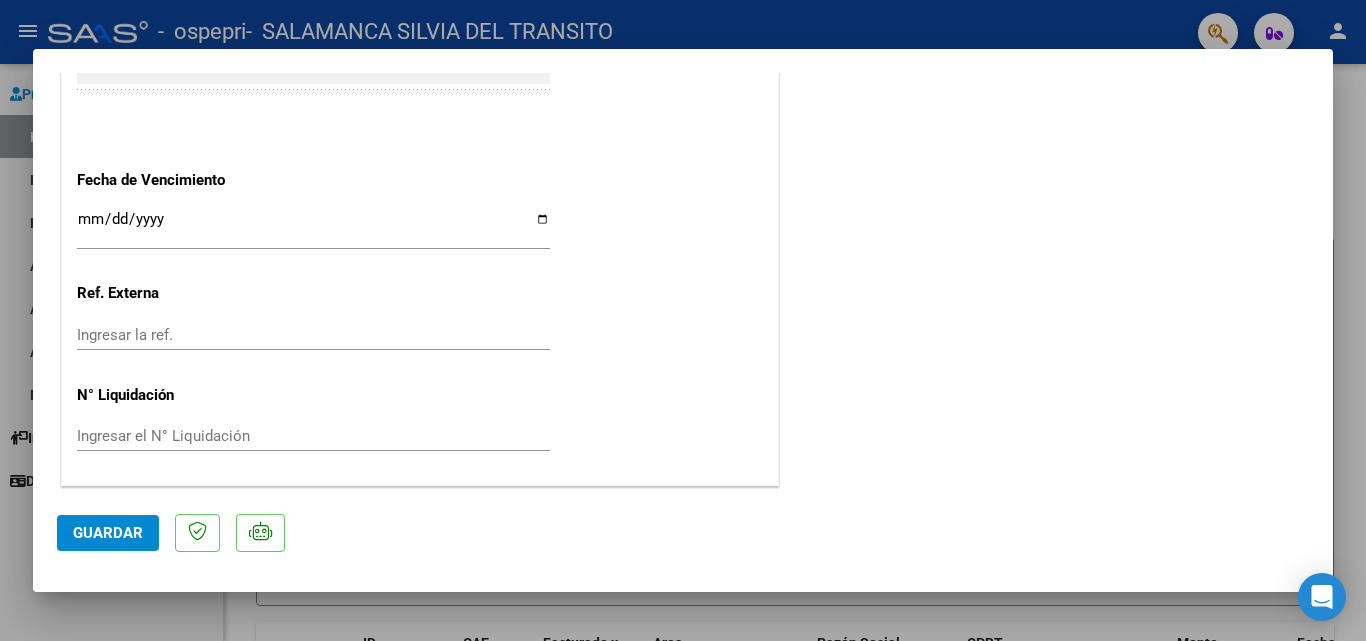 click on "Guardar" 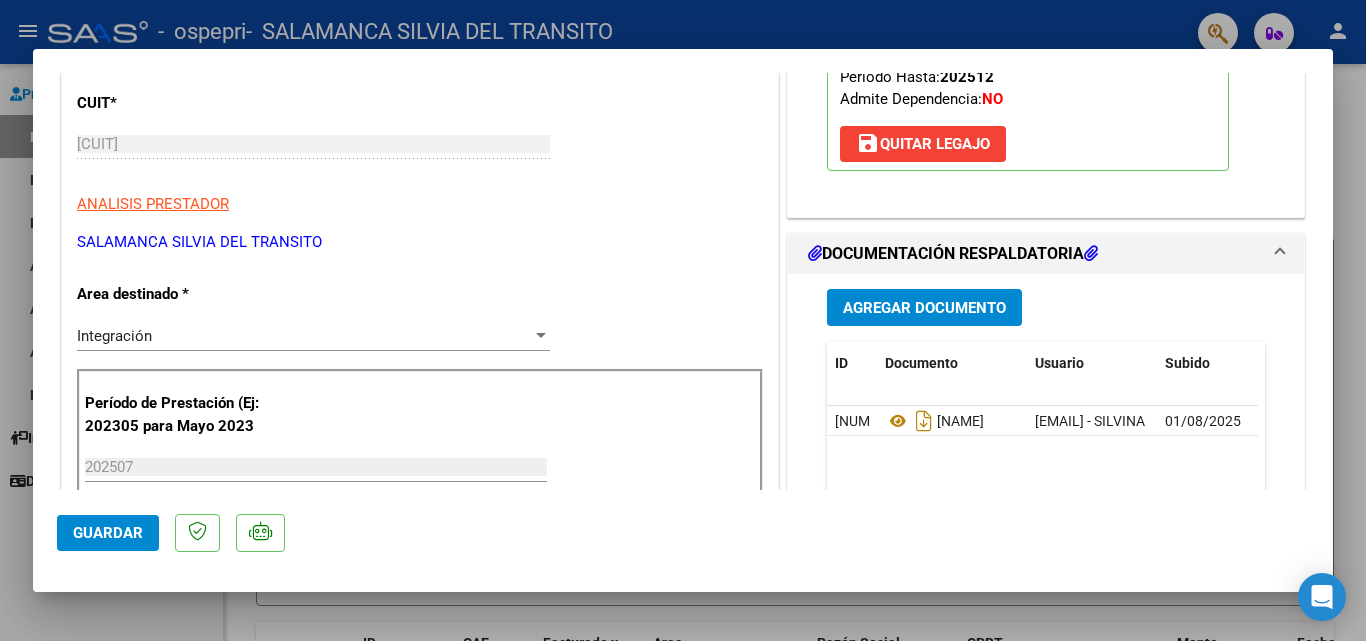 scroll, scrollTop: 0, scrollLeft: 0, axis: both 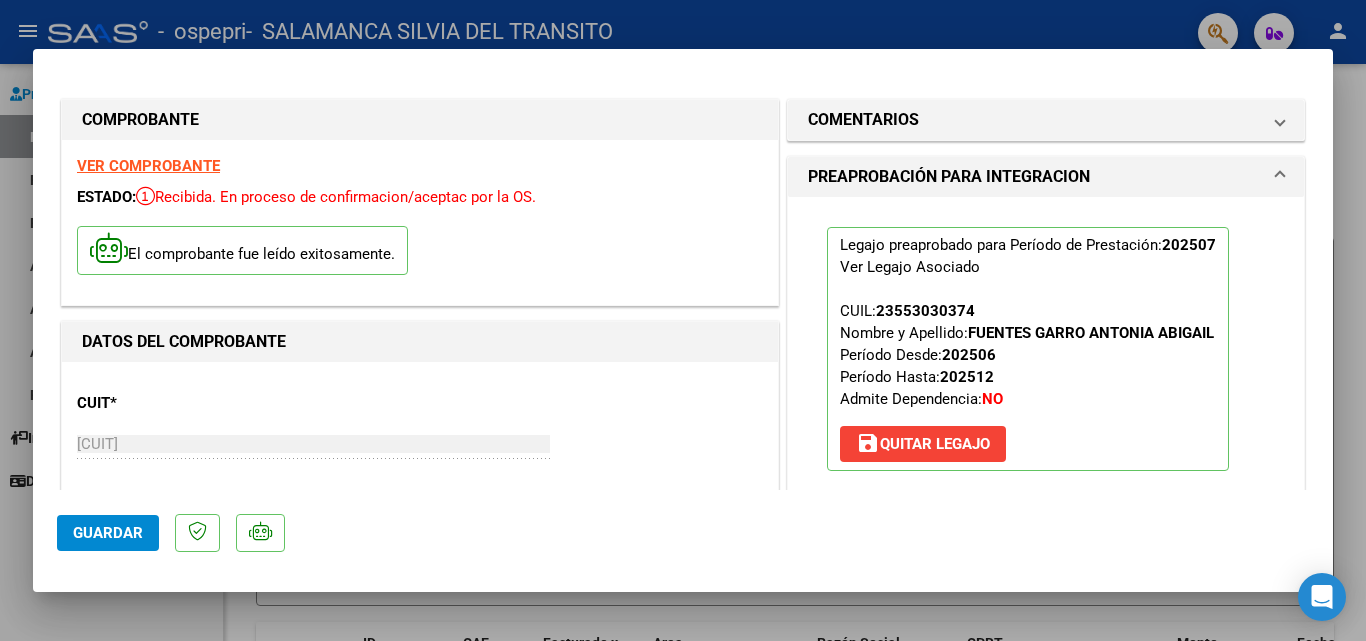 click at bounding box center [683, 320] 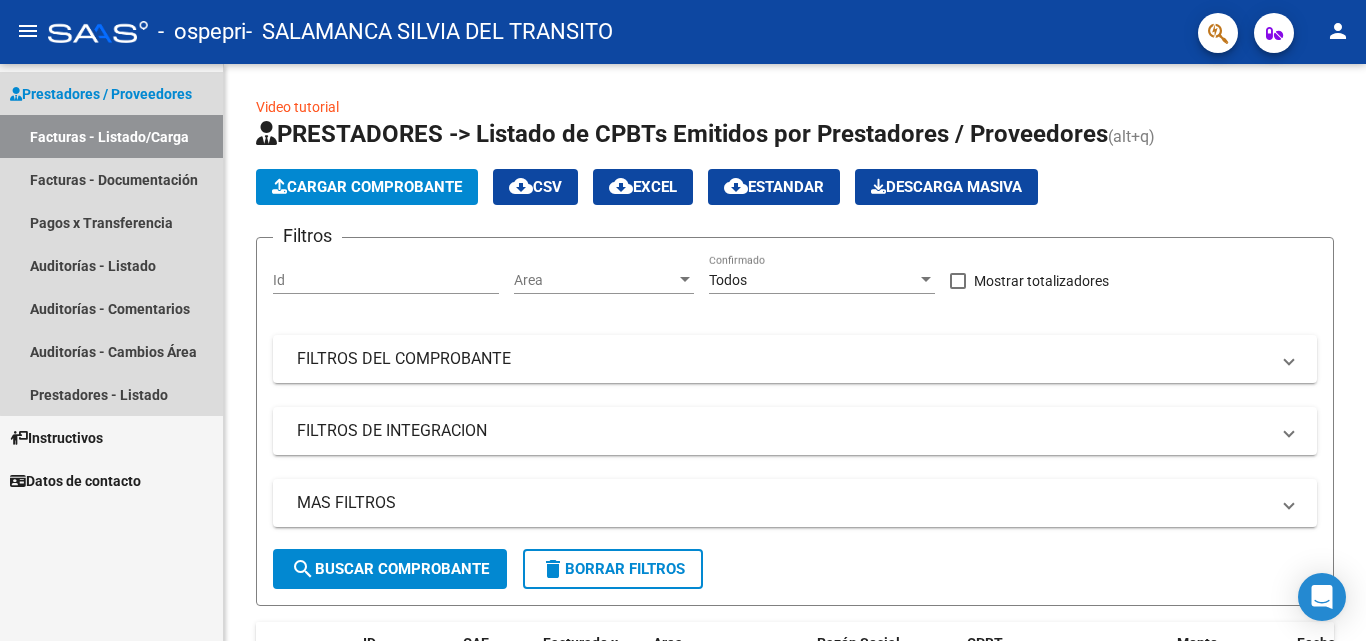 click on "Facturas - Listado/Carga" at bounding box center [111, 136] 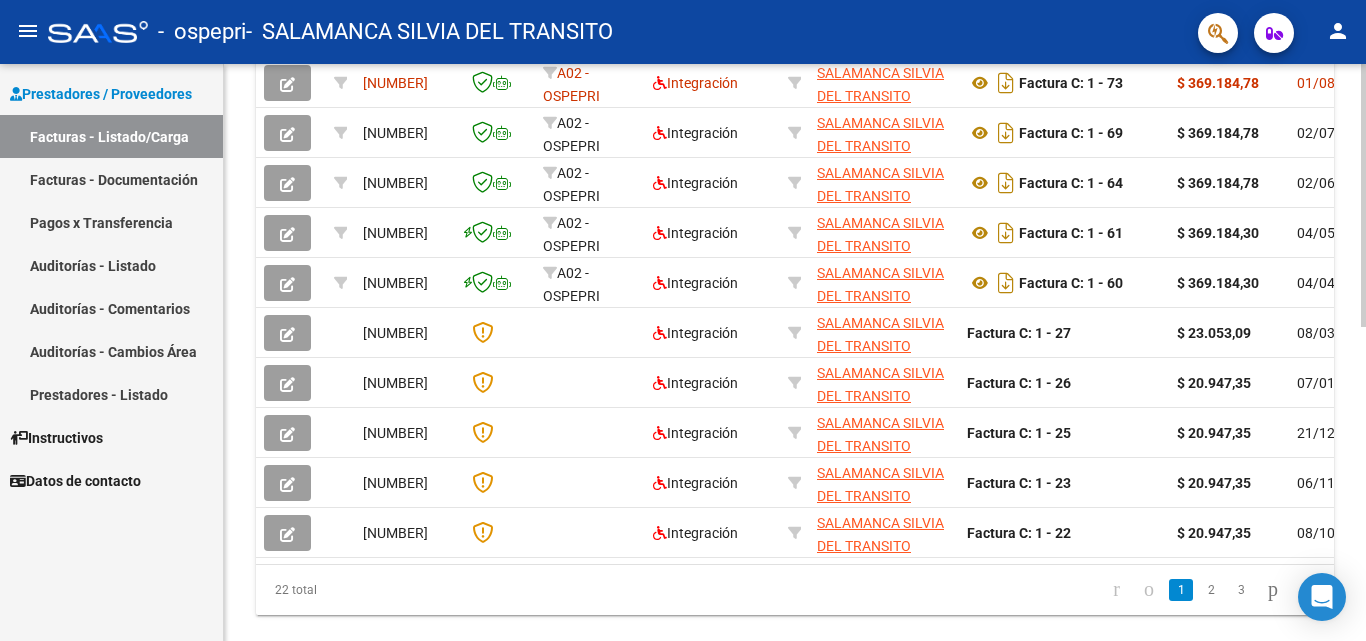 scroll, scrollTop: 691, scrollLeft: 0, axis: vertical 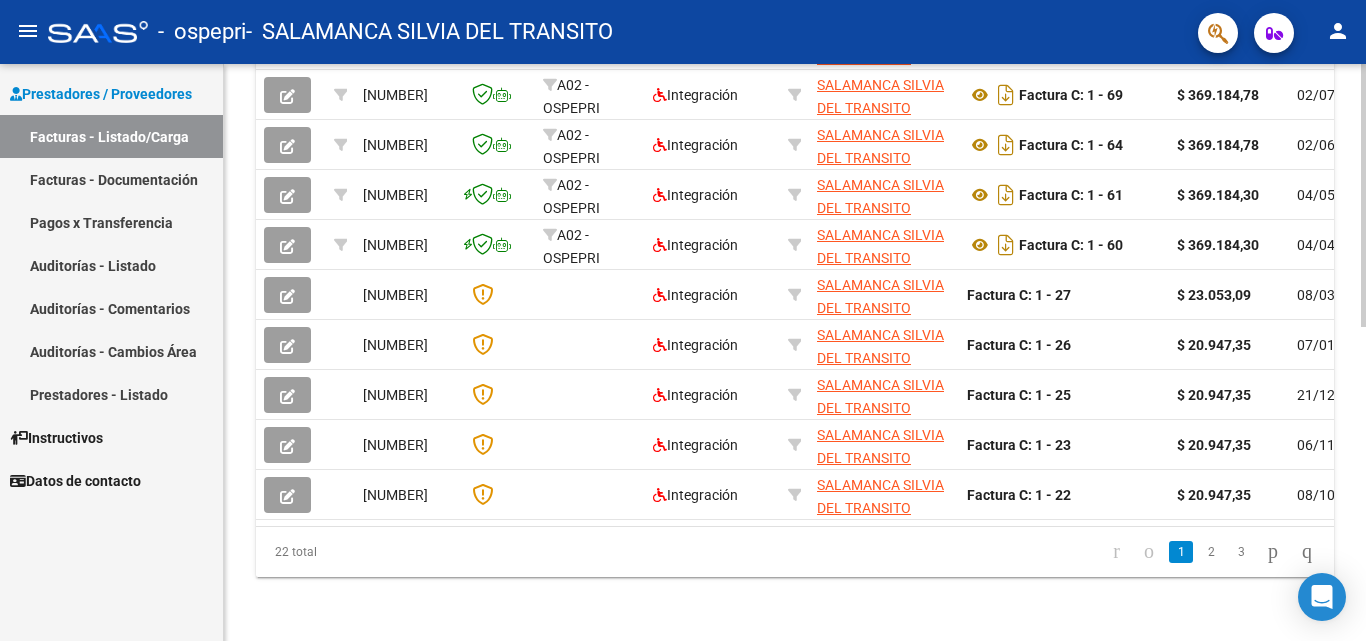 click 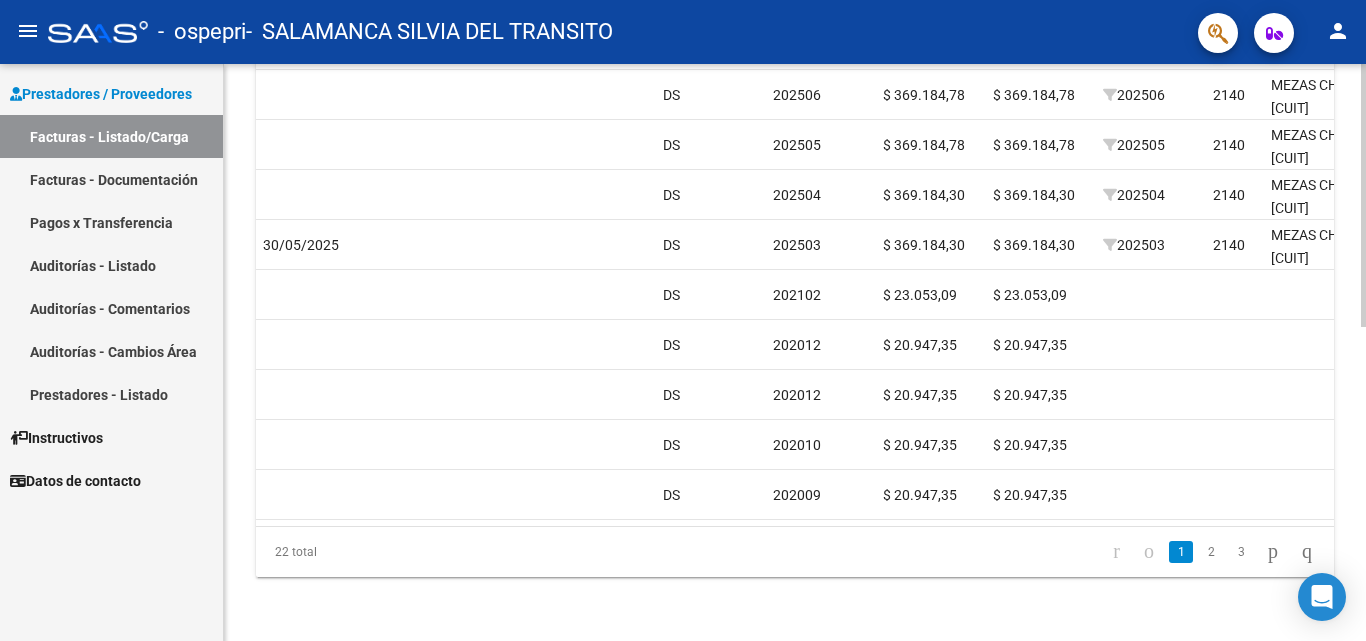scroll, scrollTop: 0, scrollLeft: 1884, axis: horizontal 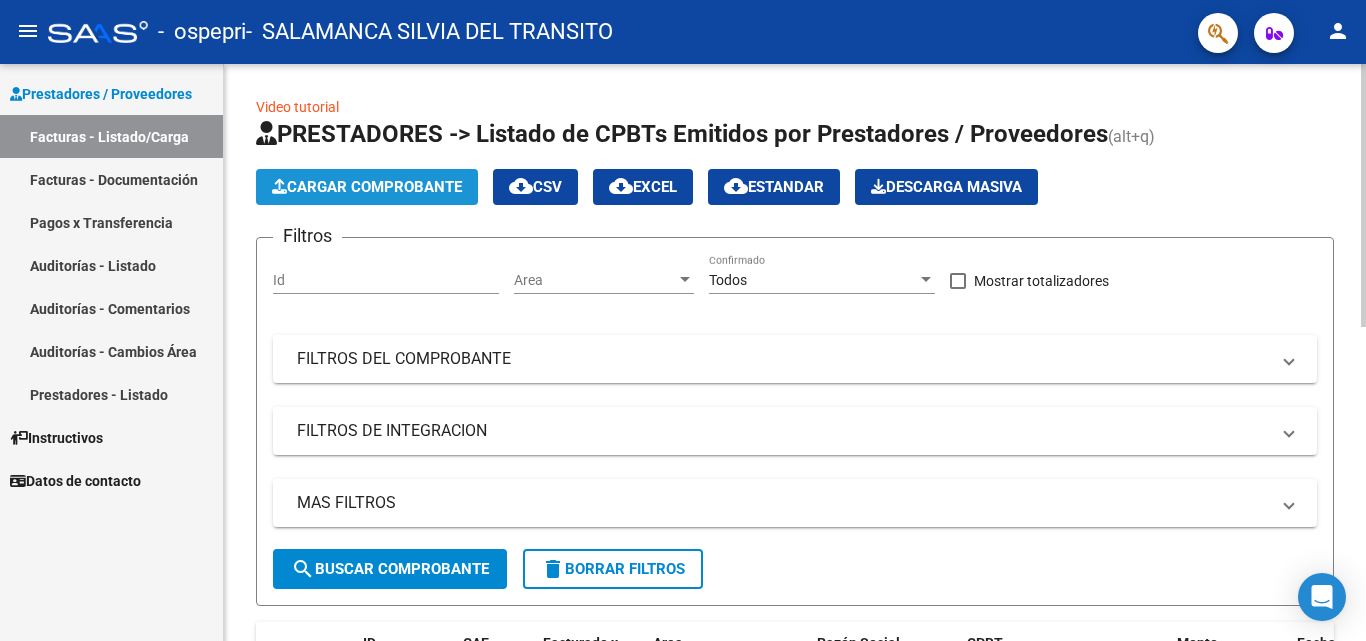 click on "Cargar Comprobante" 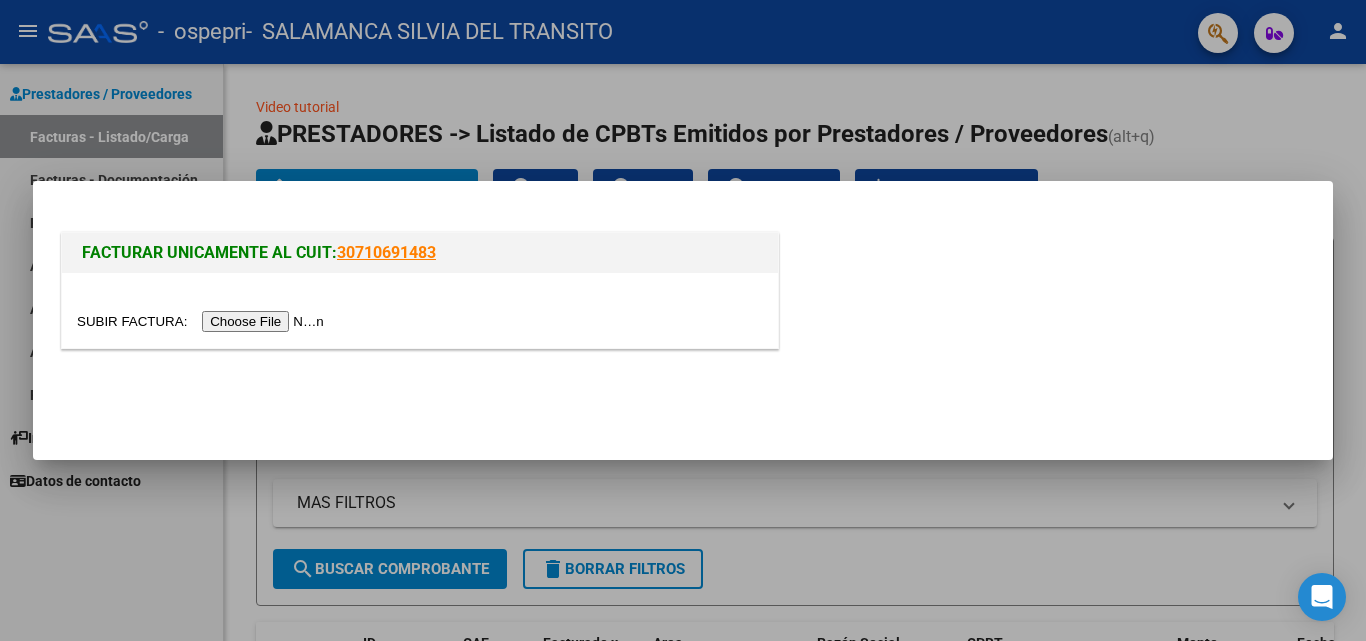 click at bounding box center [203, 321] 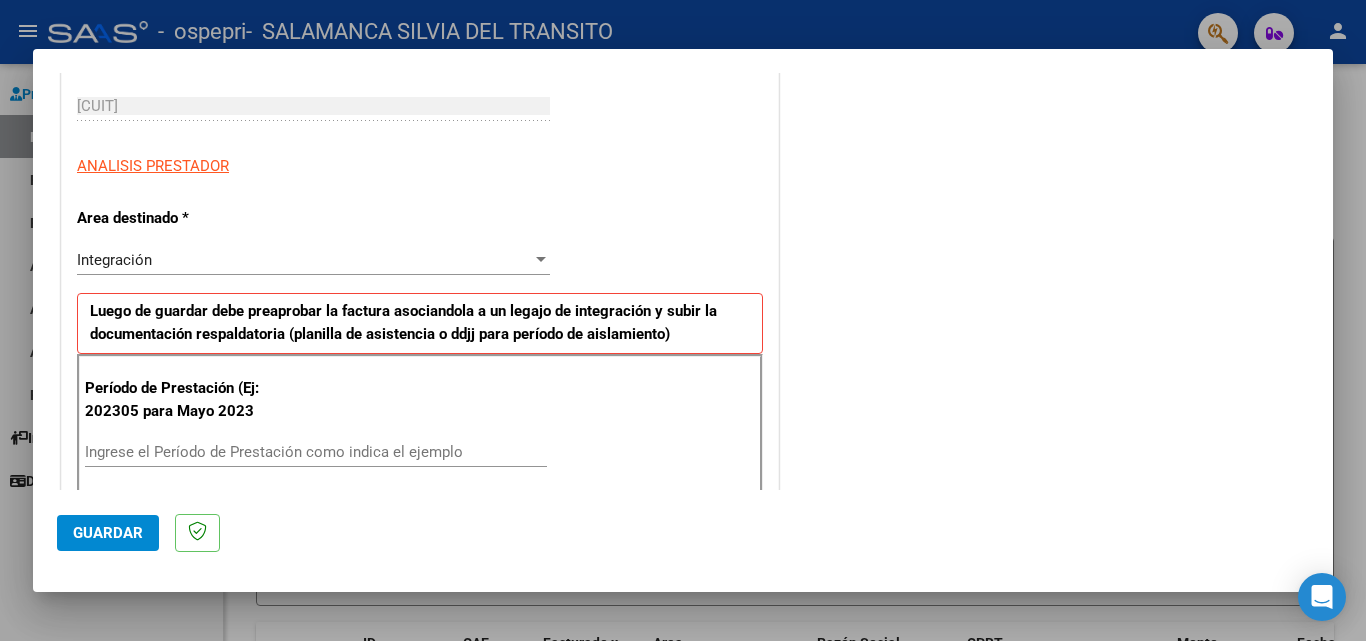 scroll, scrollTop: 500, scrollLeft: 0, axis: vertical 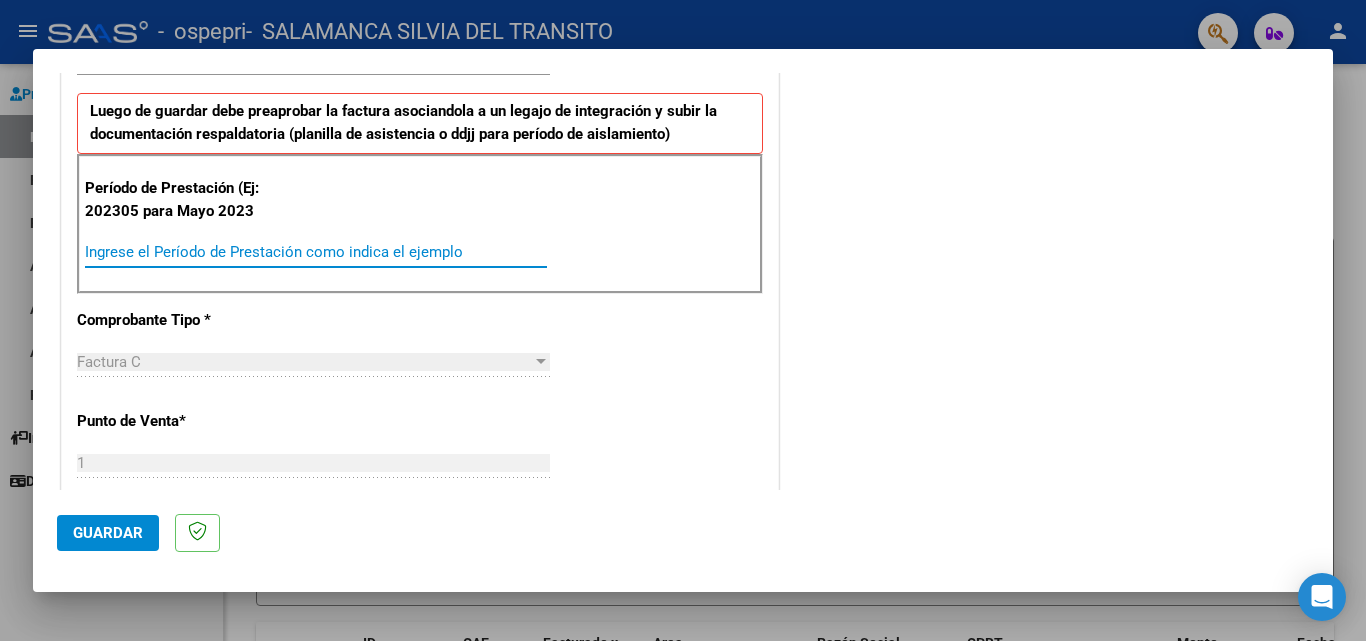 click on "Ingrese el Período de Prestación como indica el ejemplo" at bounding box center [316, 252] 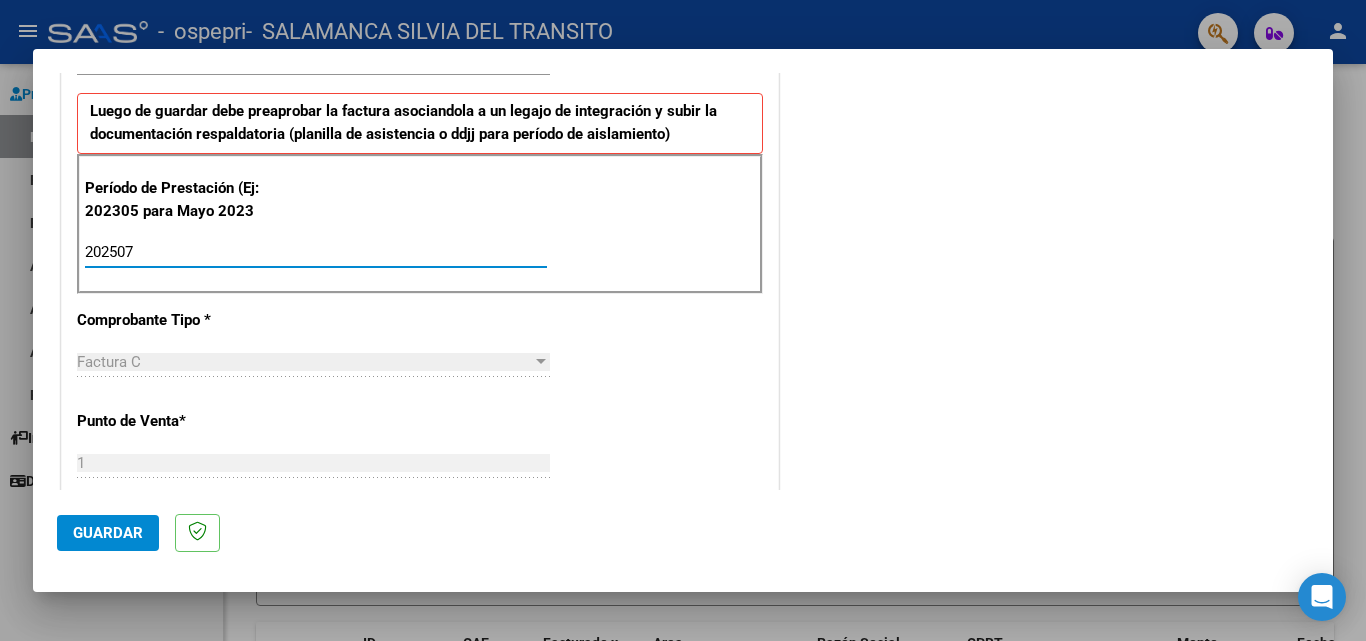 type on "202507" 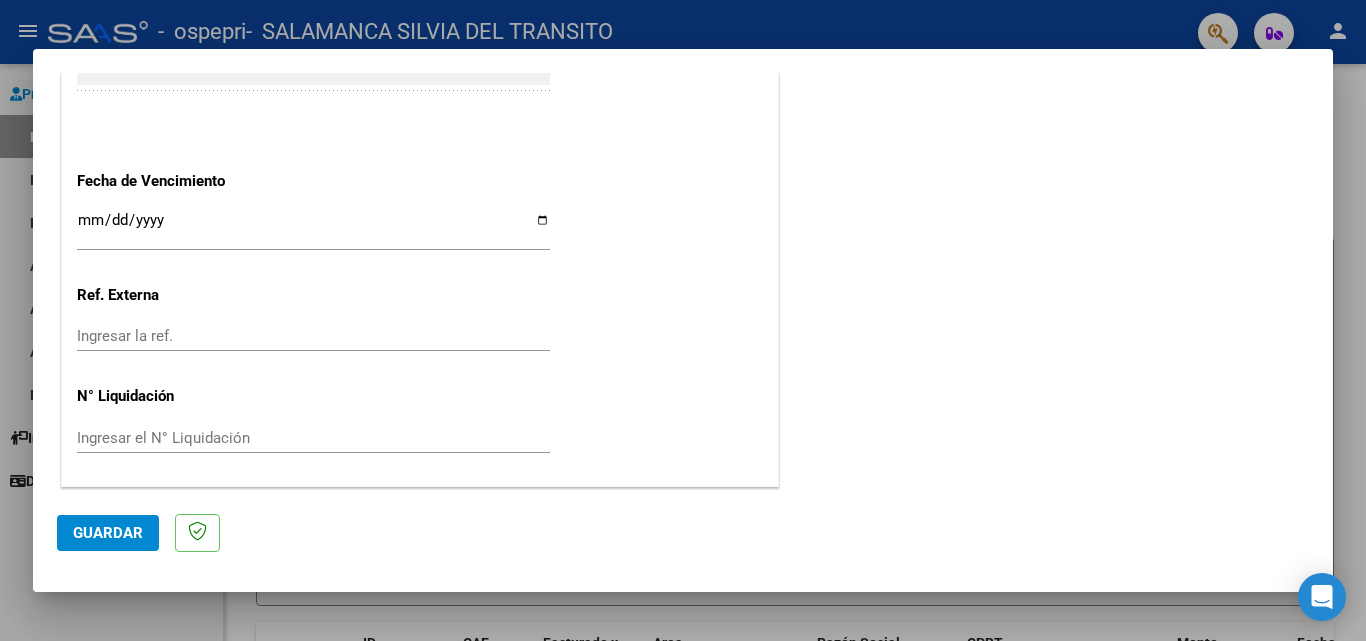 scroll, scrollTop: 1305, scrollLeft: 0, axis: vertical 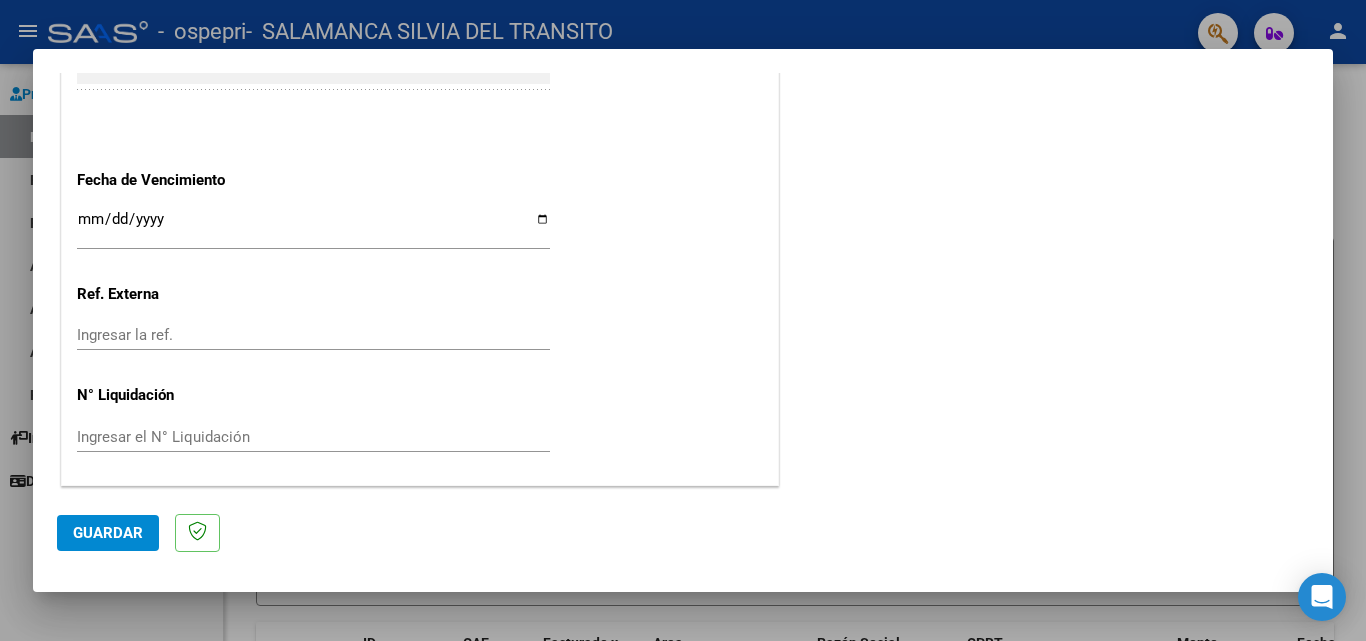 click on "Guardar" 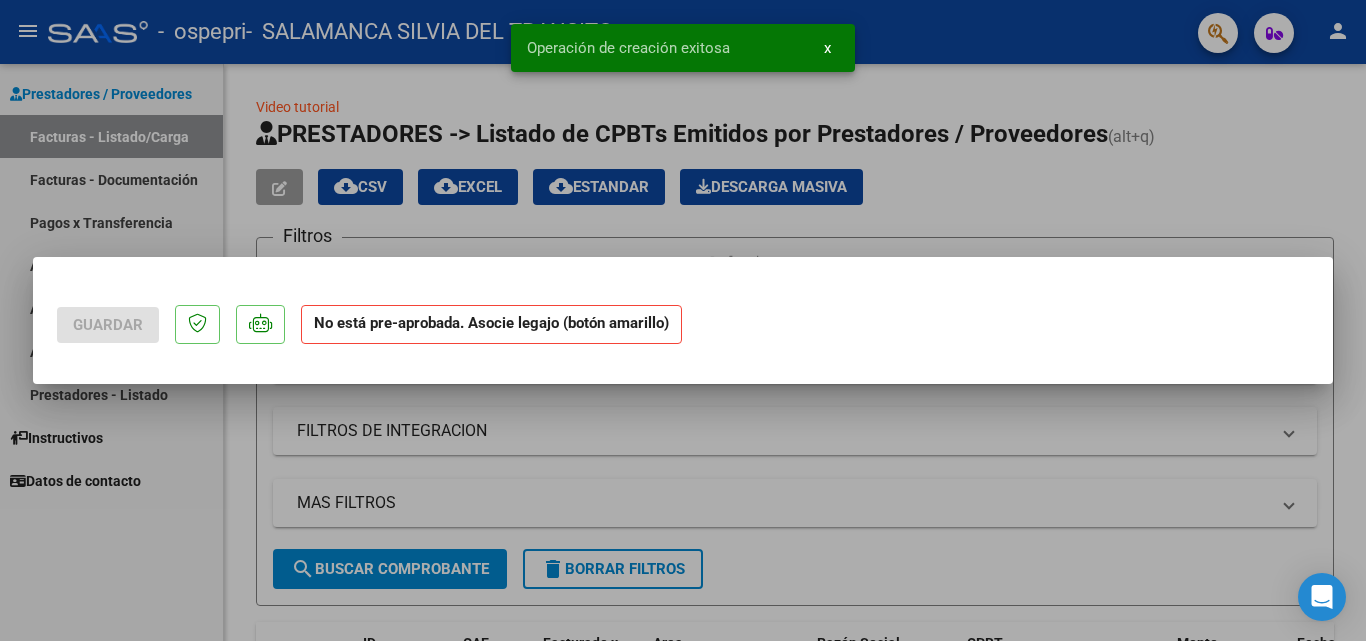 scroll, scrollTop: 0, scrollLeft: 0, axis: both 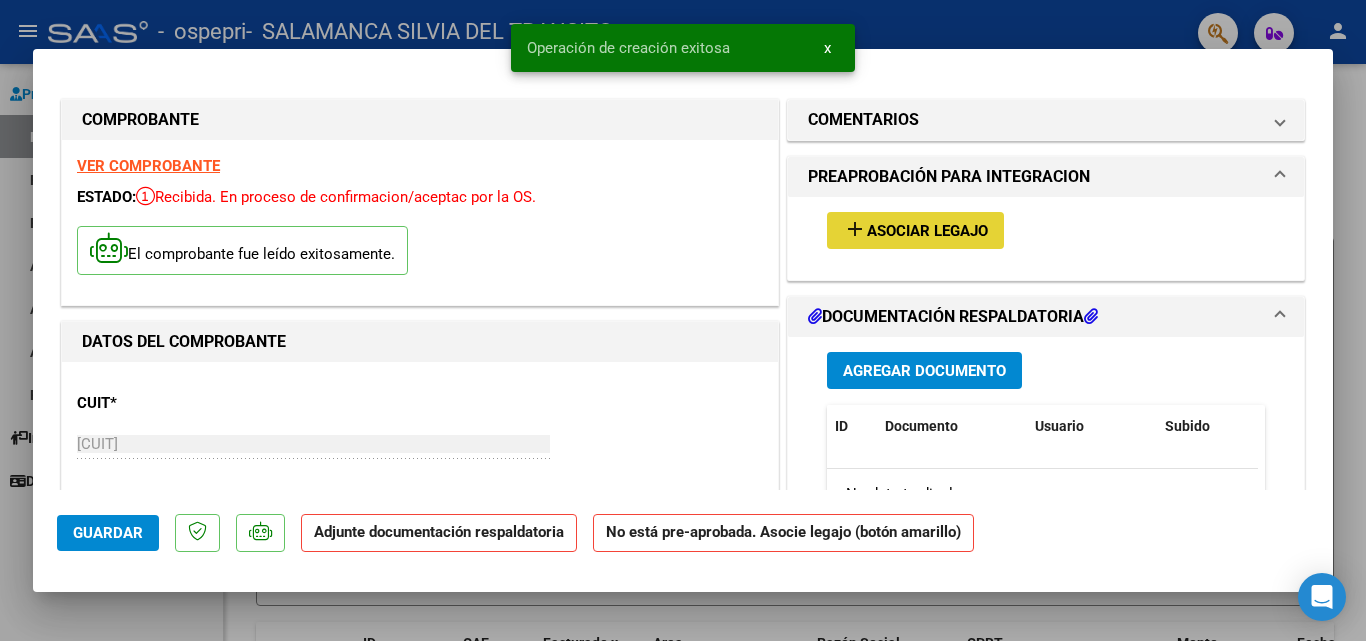 click on "Asociar Legajo" at bounding box center (927, 231) 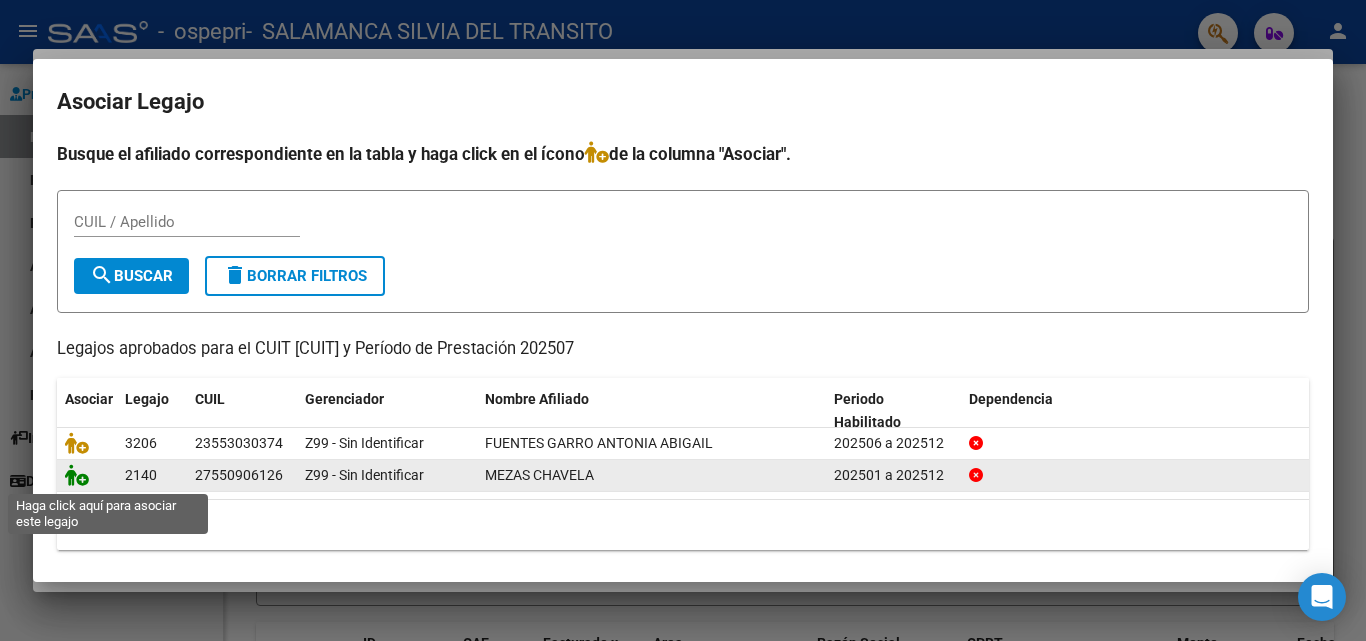 click 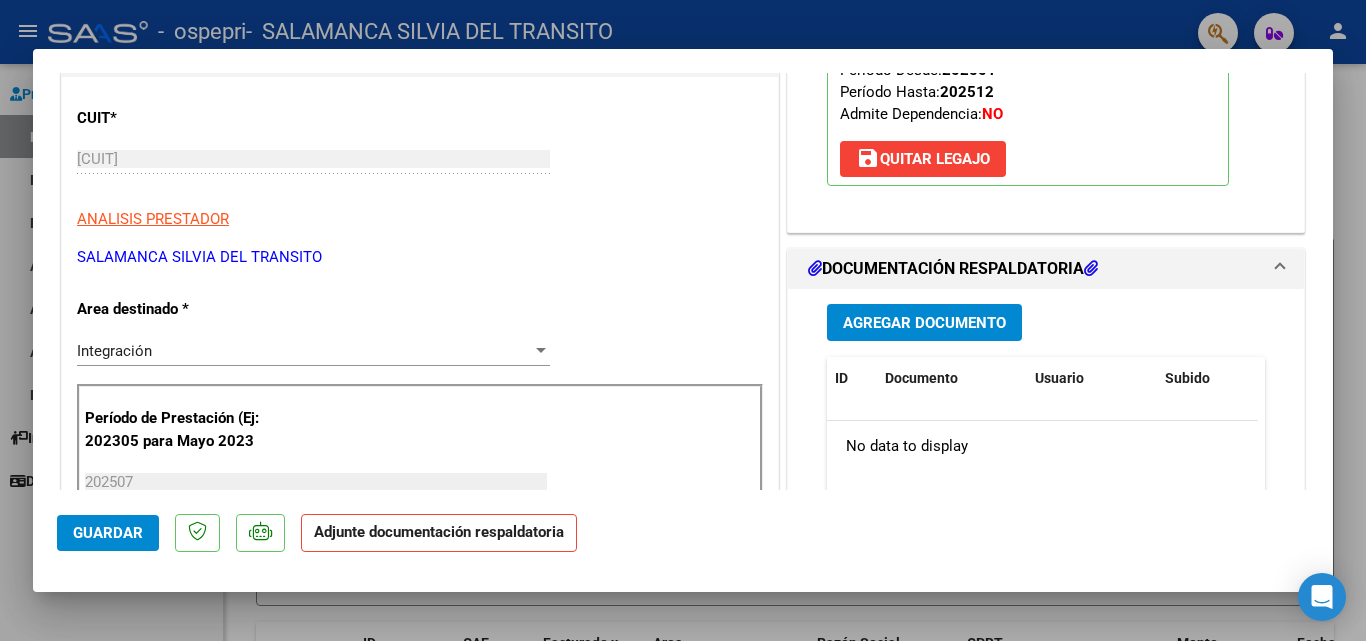 scroll, scrollTop: 300, scrollLeft: 0, axis: vertical 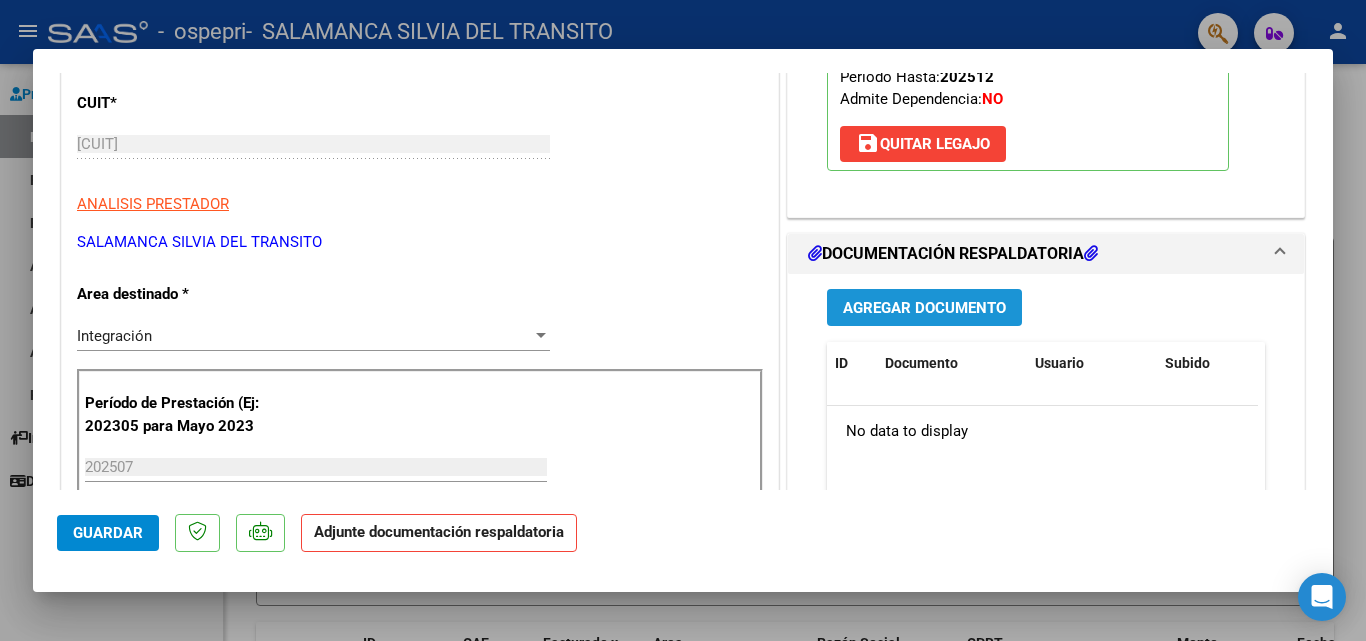 click on "Agregar Documento" at bounding box center (924, 308) 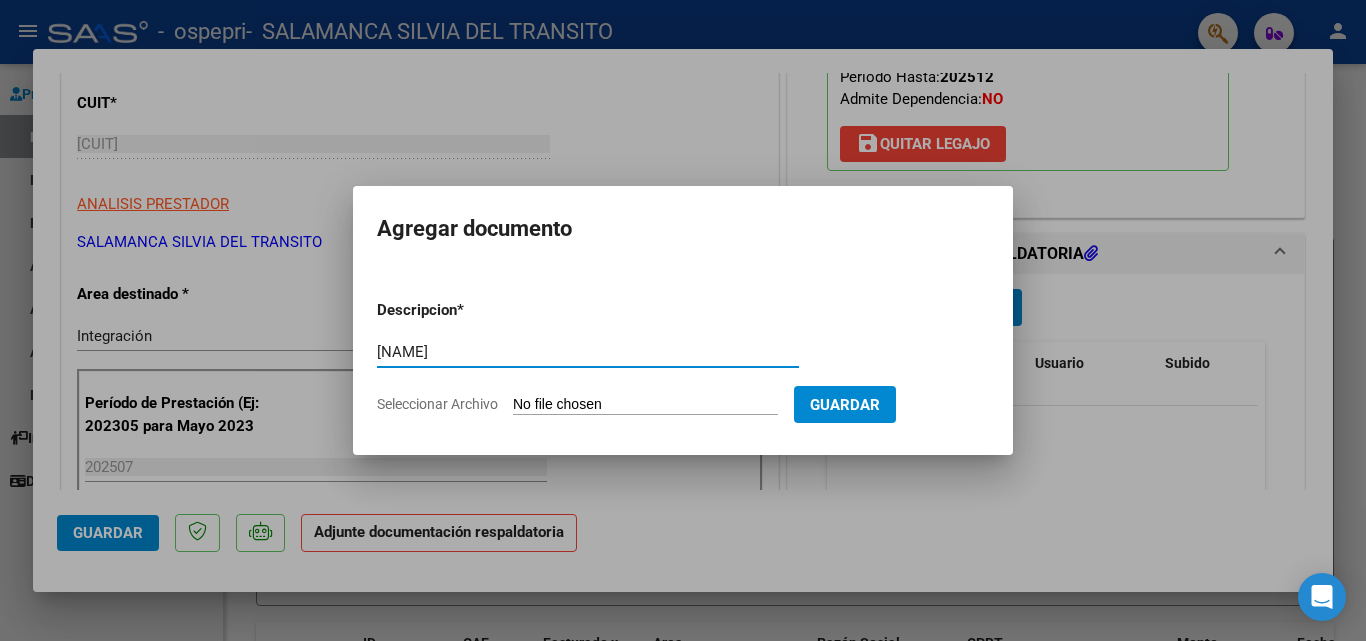 type on "[NAME]" 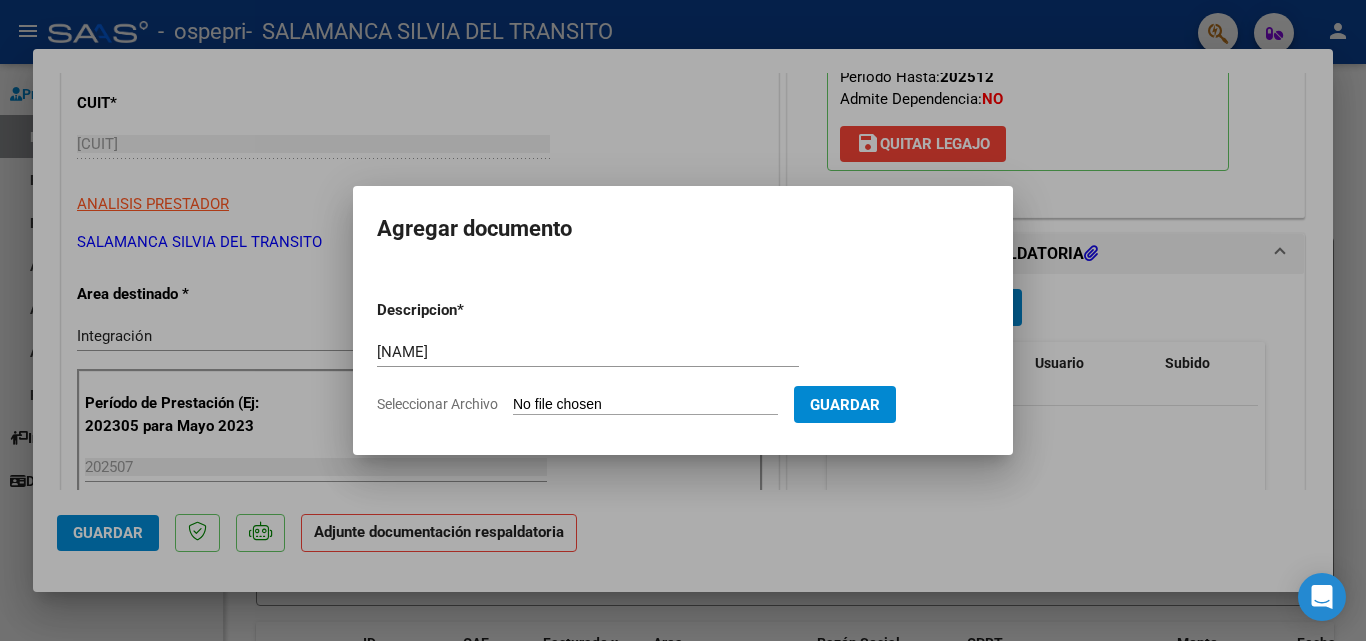 click on "Seleccionar Archivo" at bounding box center (645, 405) 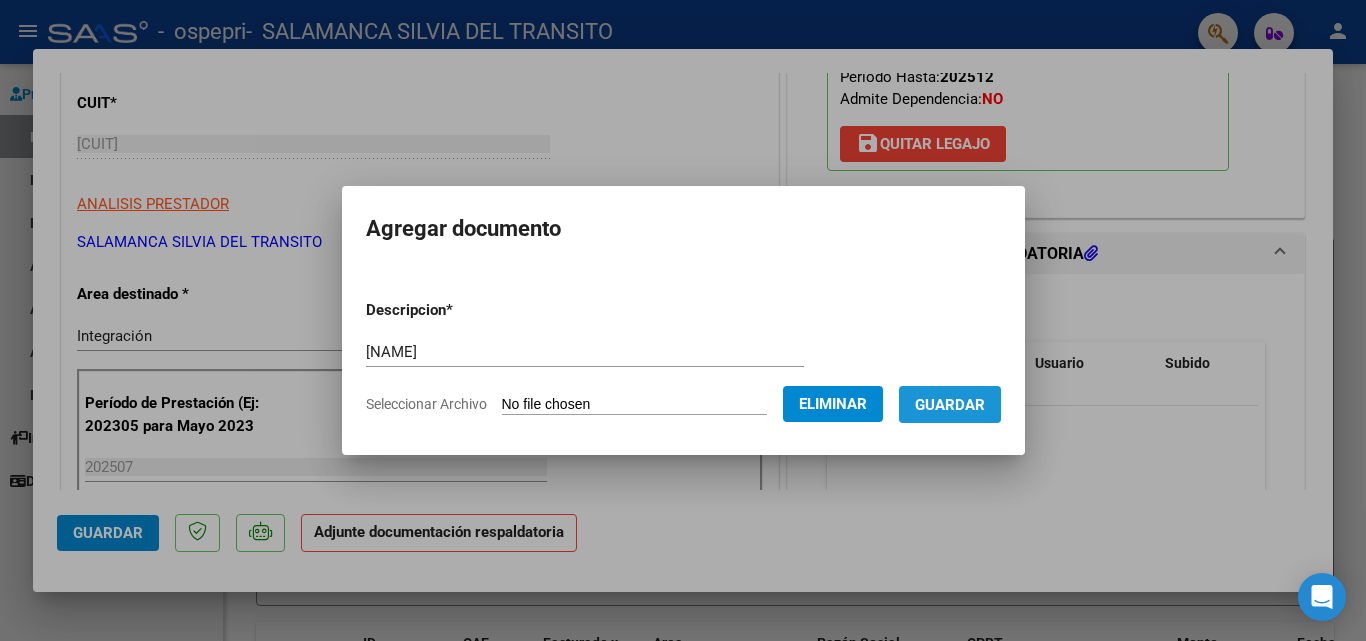 click on "Guardar" at bounding box center (950, 405) 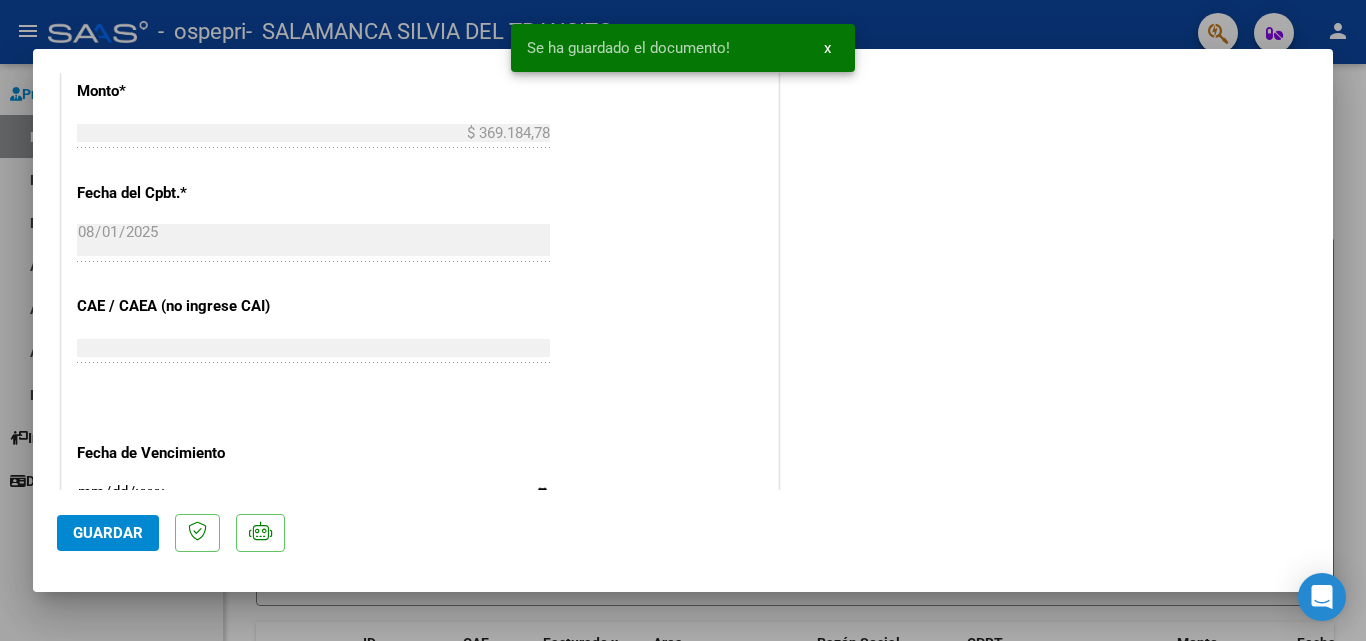 scroll, scrollTop: 1373, scrollLeft: 0, axis: vertical 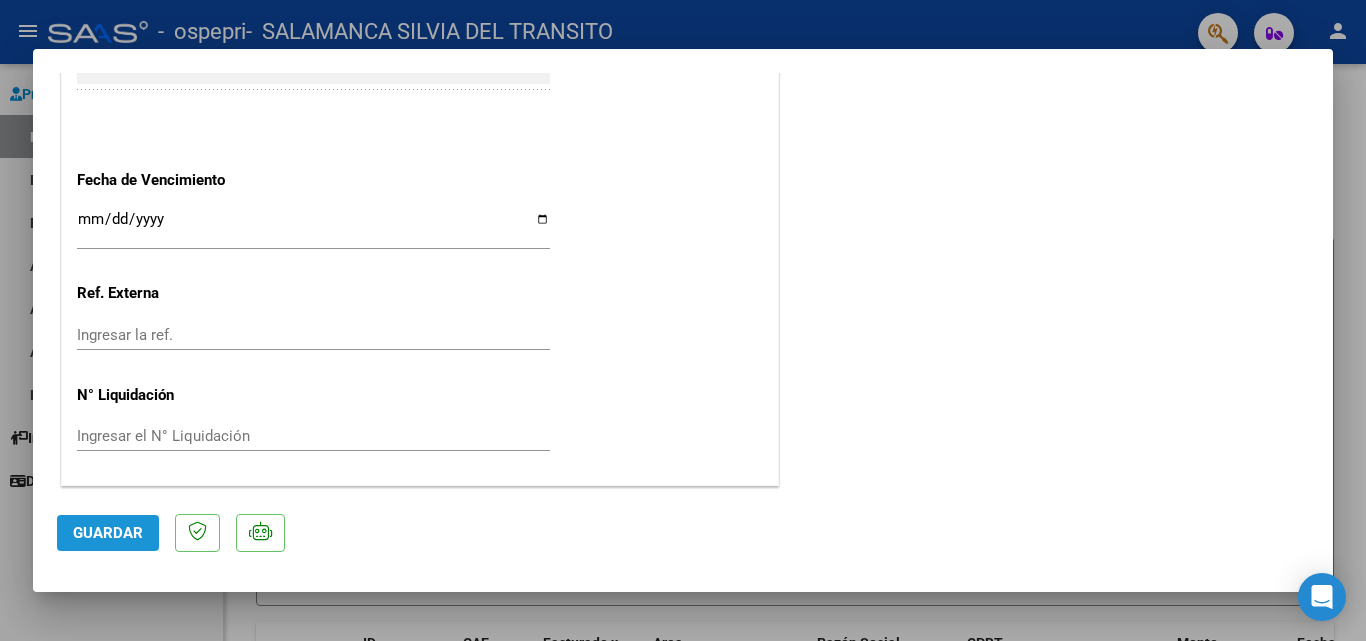 click on "Guardar" 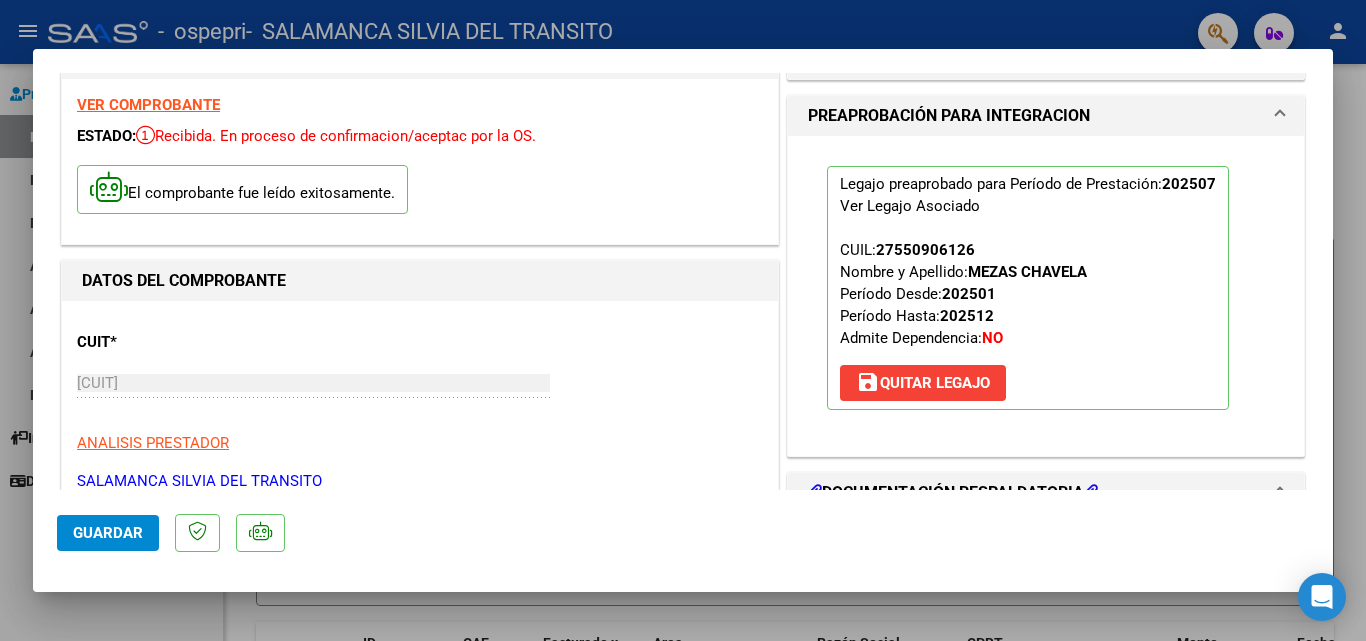 scroll, scrollTop: 0, scrollLeft: 0, axis: both 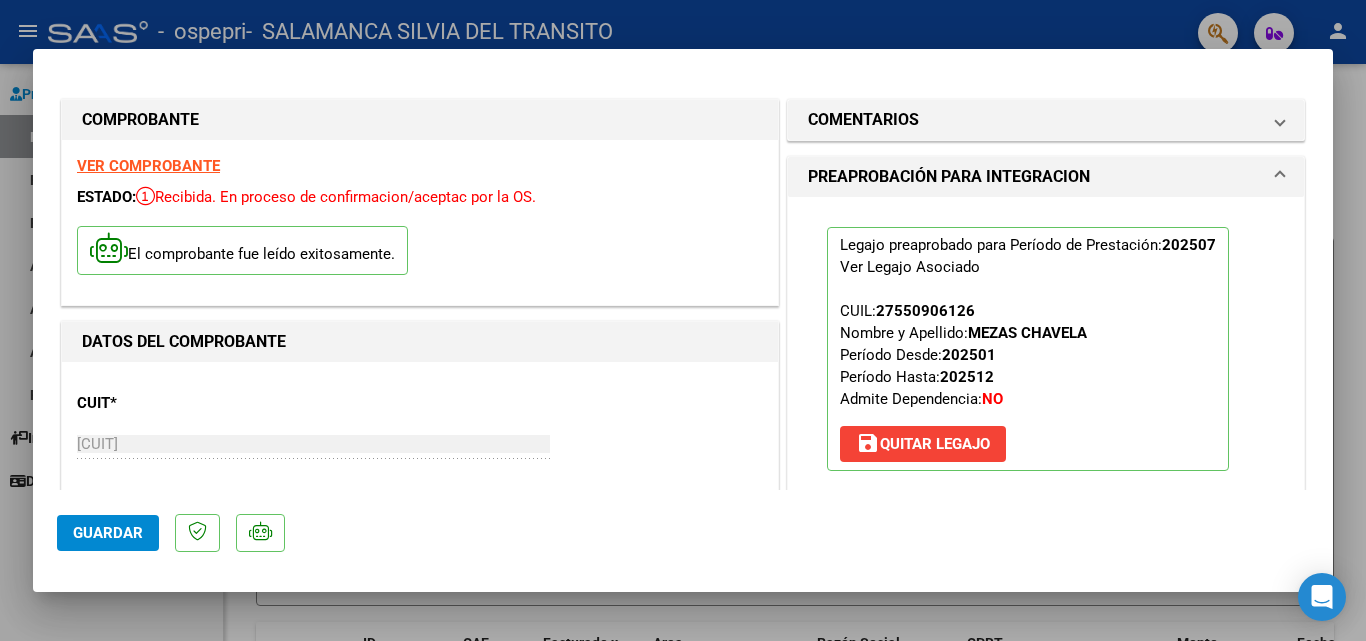 click at bounding box center [683, 320] 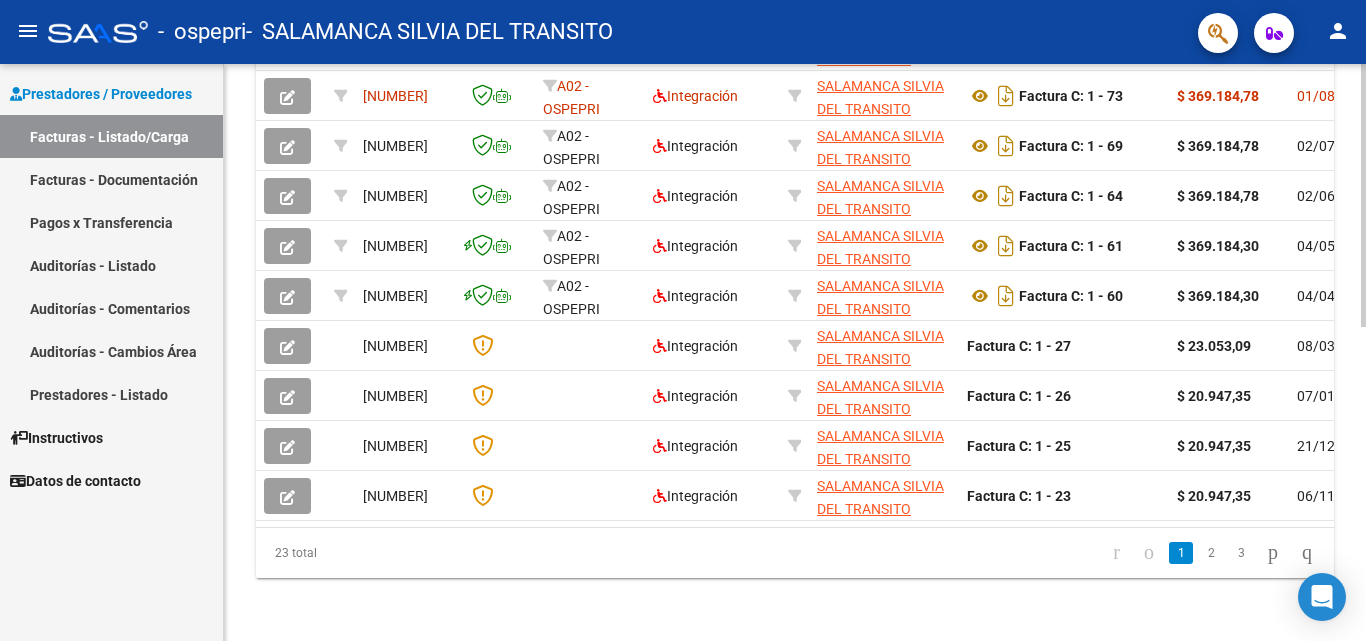 scroll, scrollTop: 691, scrollLeft: 0, axis: vertical 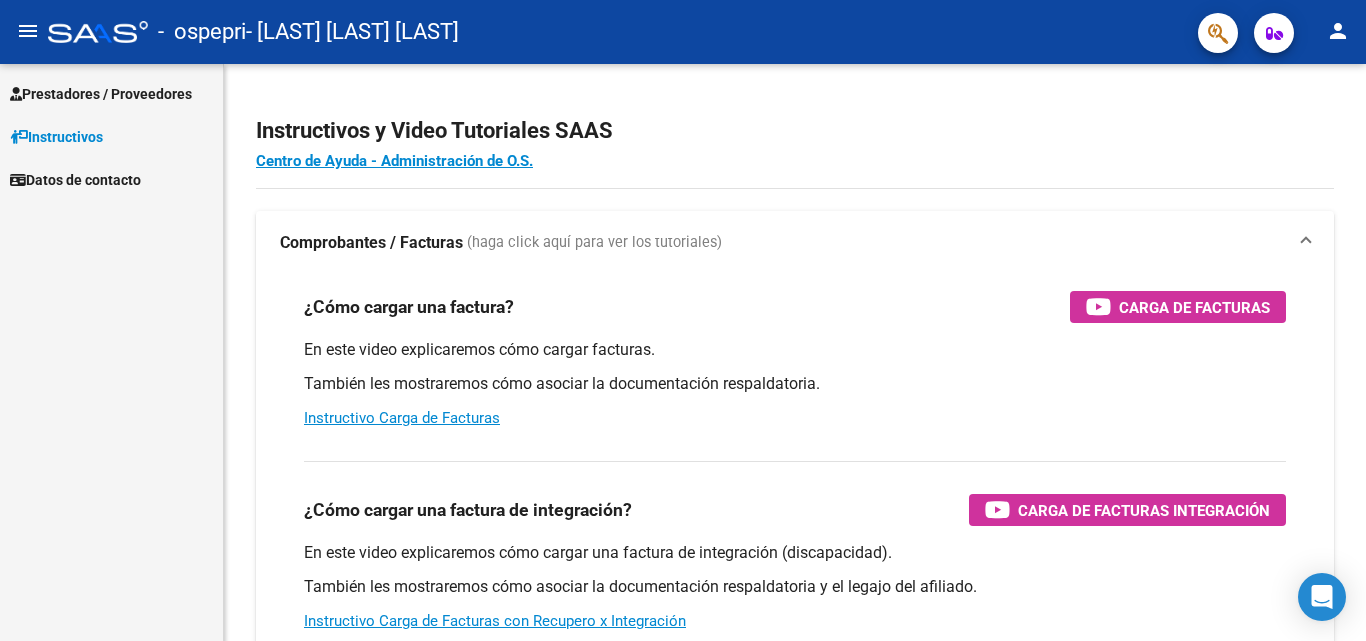 click on "Prestadores / Proveedores" at bounding box center [101, 94] 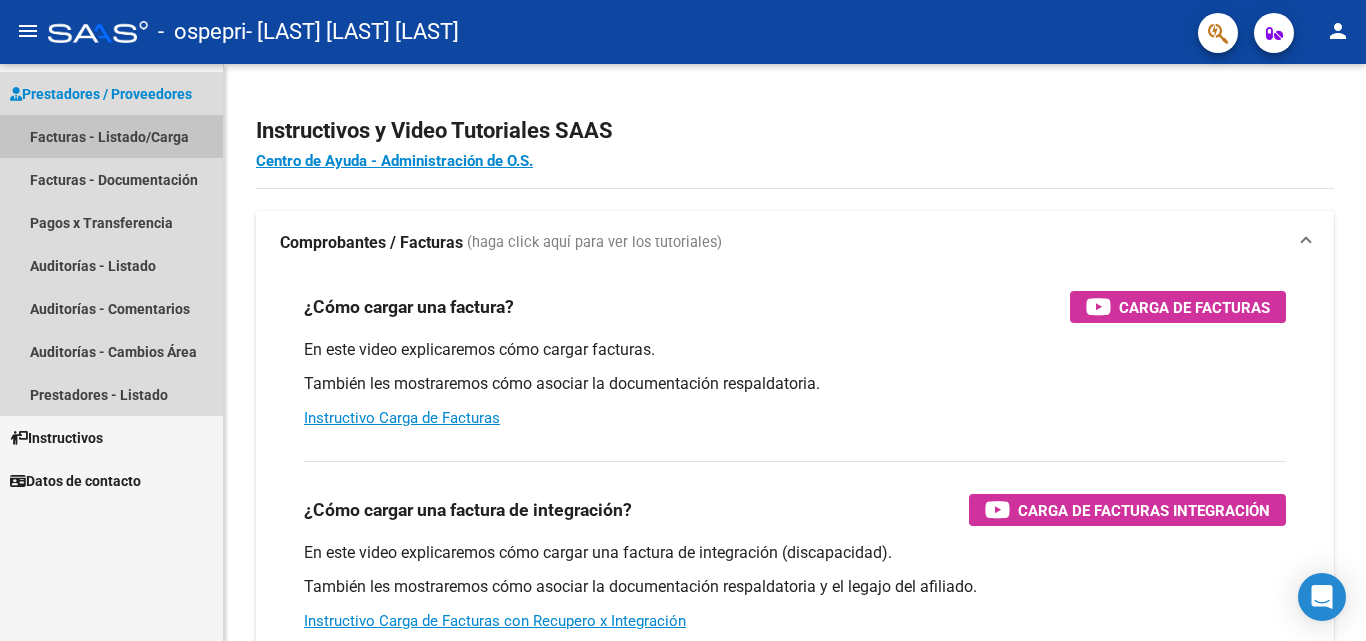 click on "Facturas - Listado/Carga" at bounding box center [111, 136] 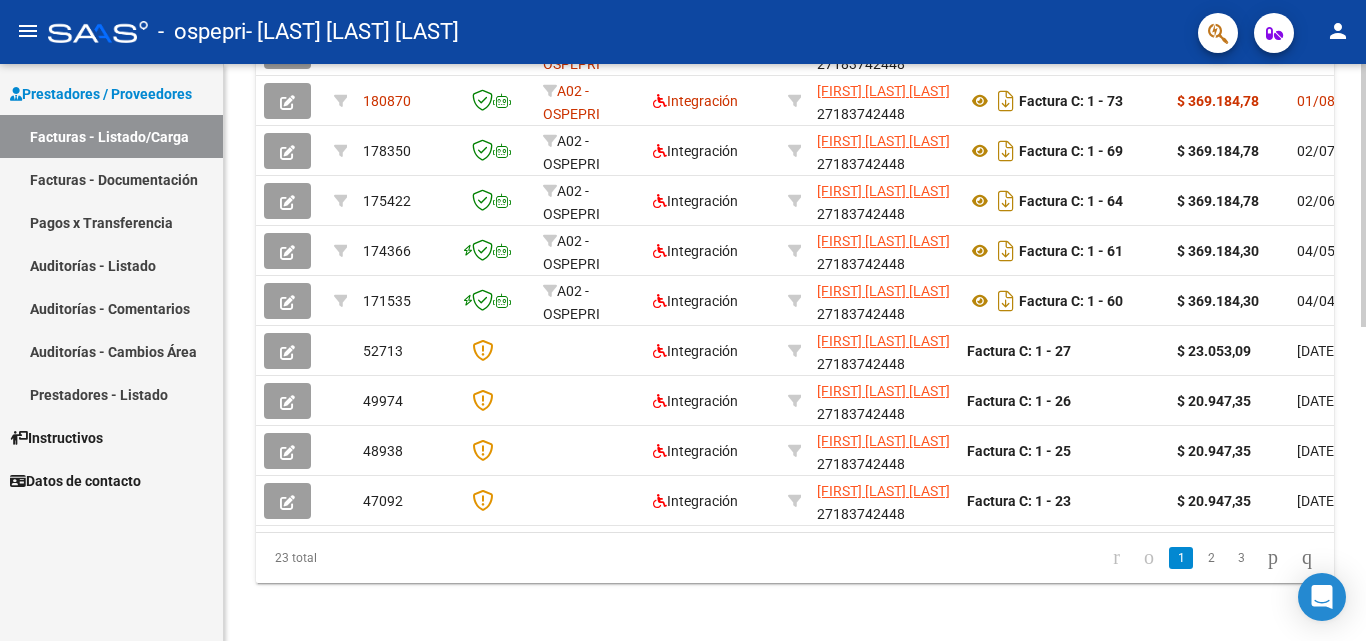 scroll, scrollTop: 691, scrollLeft: 0, axis: vertical 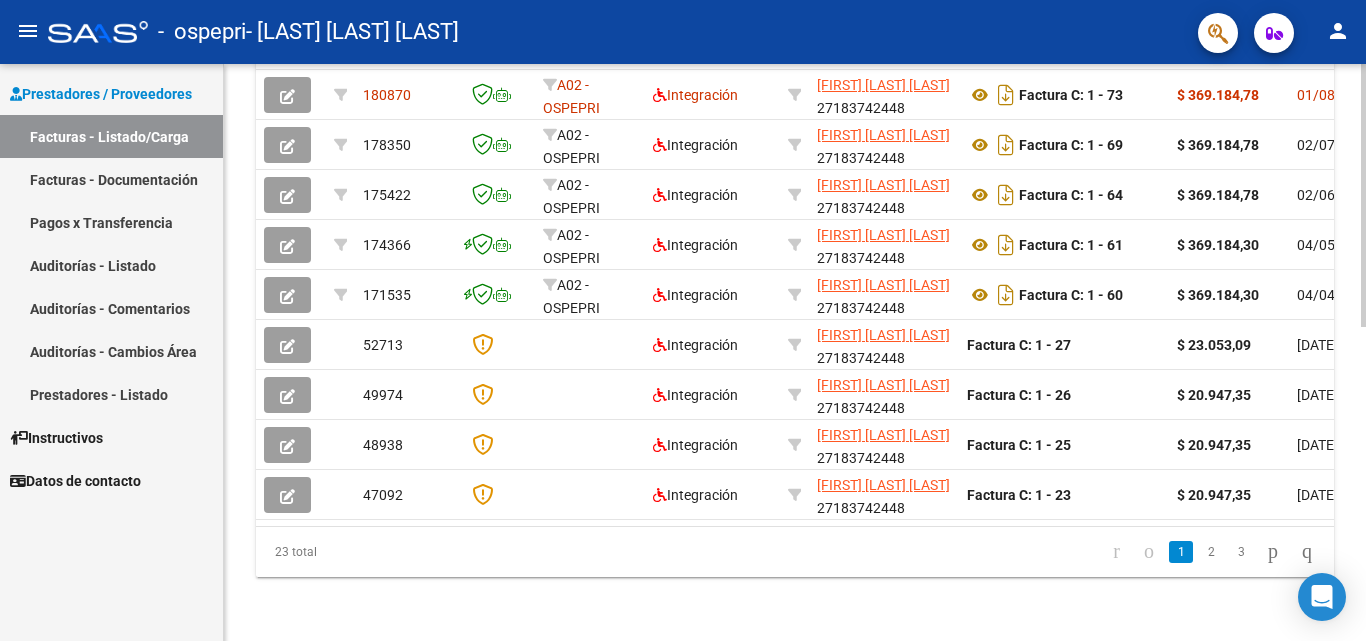 click 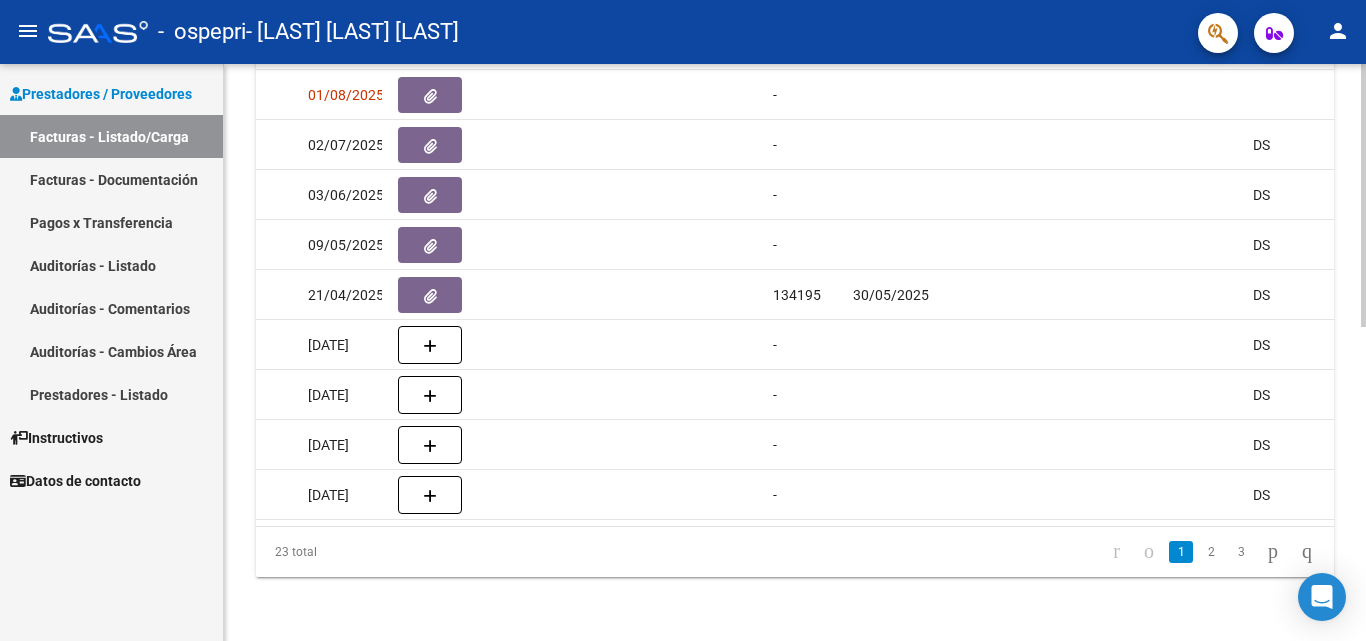 scroll, scrollTop: 0, scrollLeft: 1173, axis: horizontal 